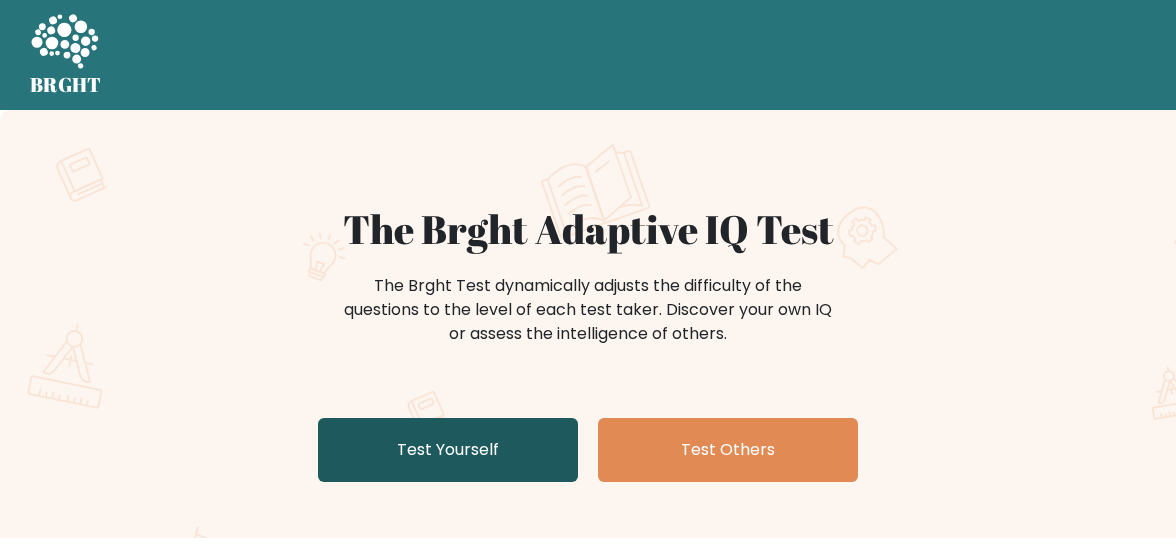 scroll, scrollTop: 0, scrollLeft: 0, axis: both 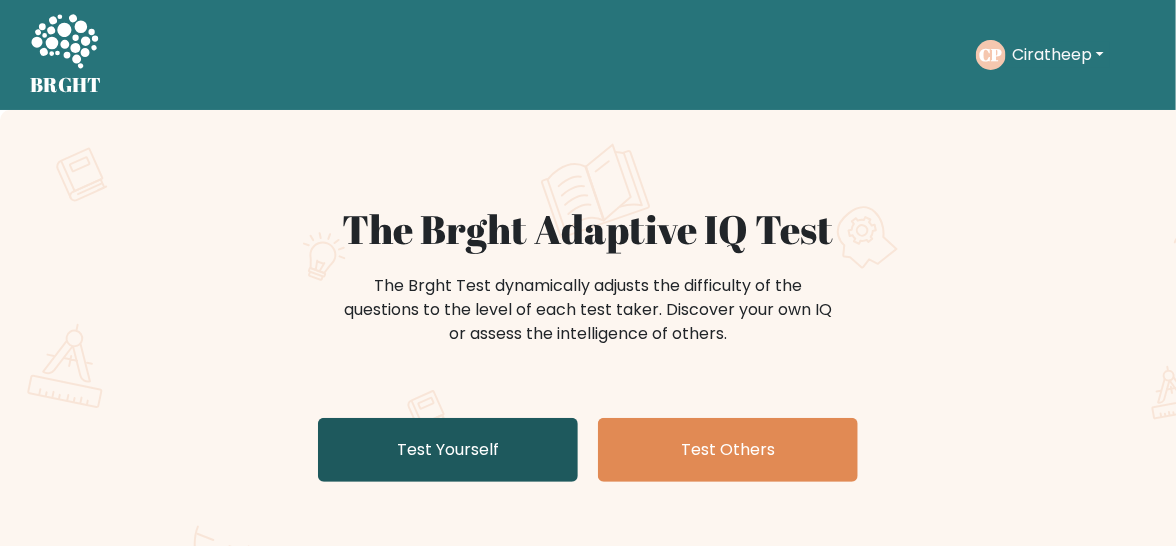 click on "Test Yourself" at bounding box center [448, 450] 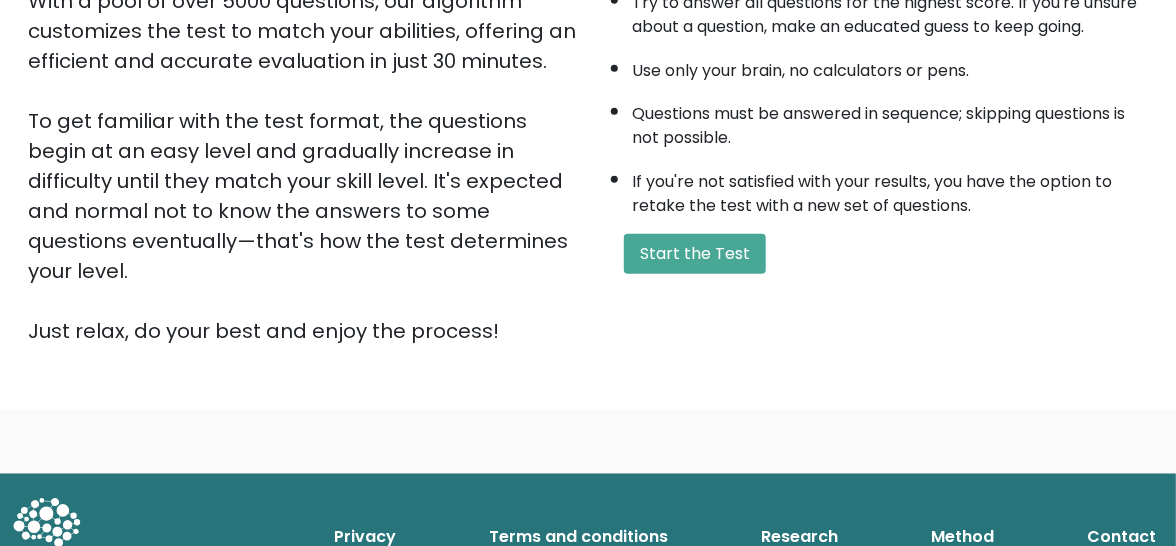 scroll, scrollTop: 429, scrollLeft: 0, axis: vertical 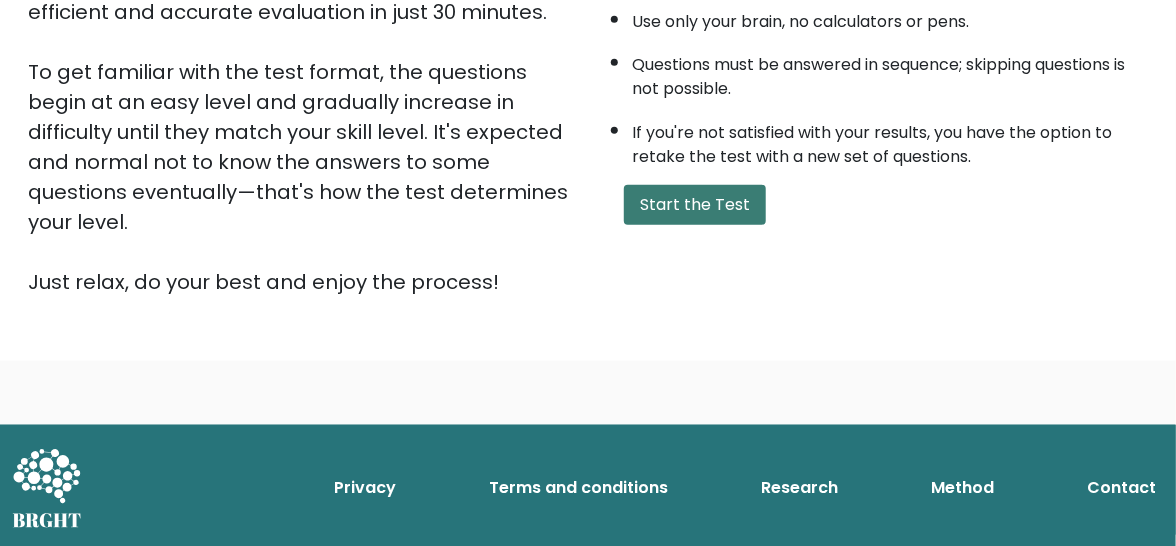 click on "Start the Test" at bounding box center (695, 205) 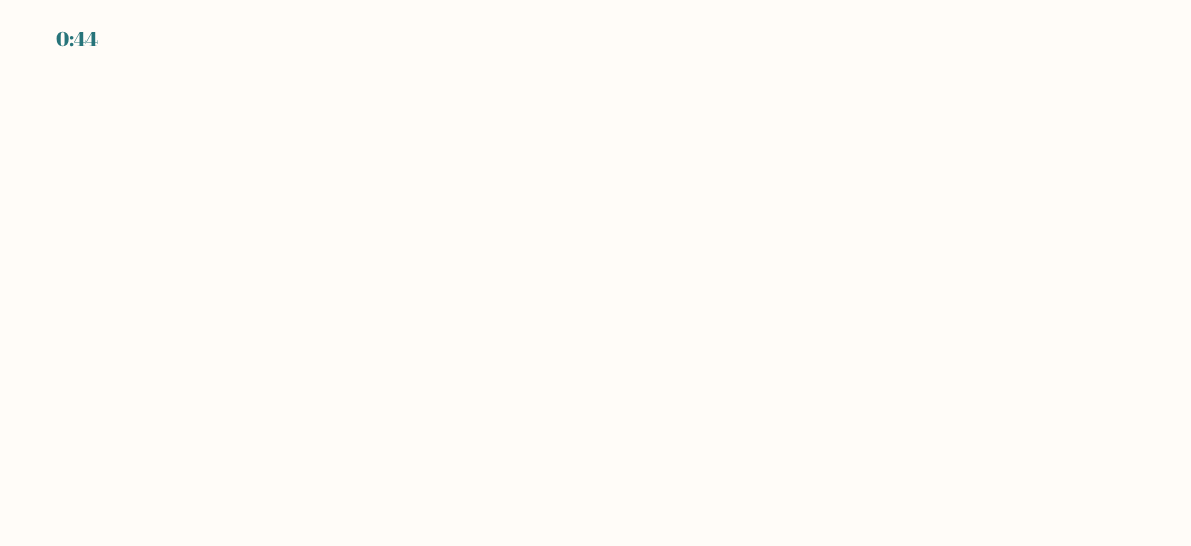 scroll, scrollTop: 0, scrollLeft: 0, axis: both 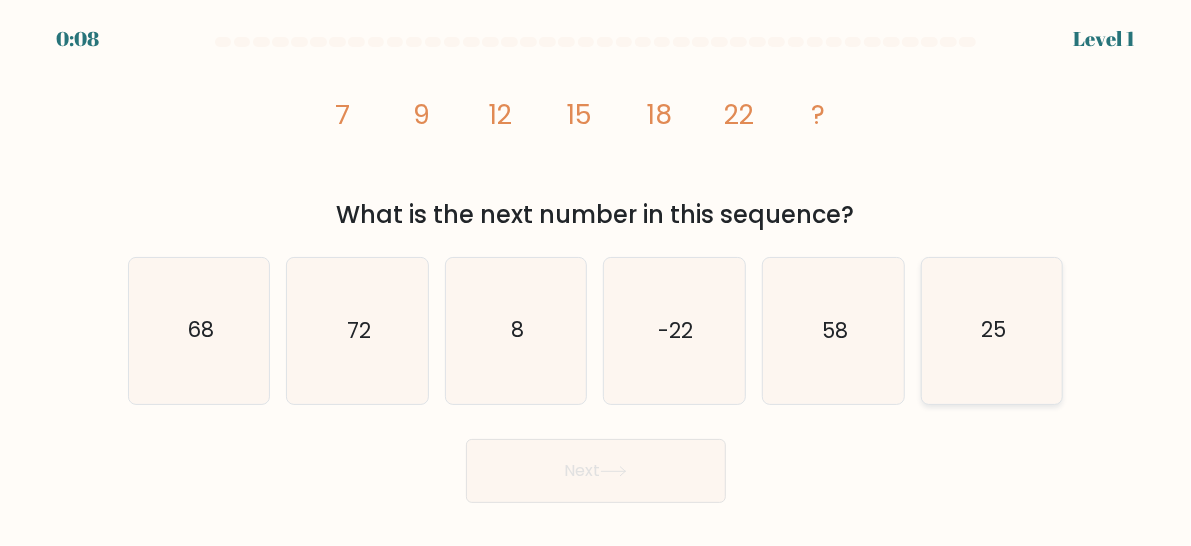 click on "25" 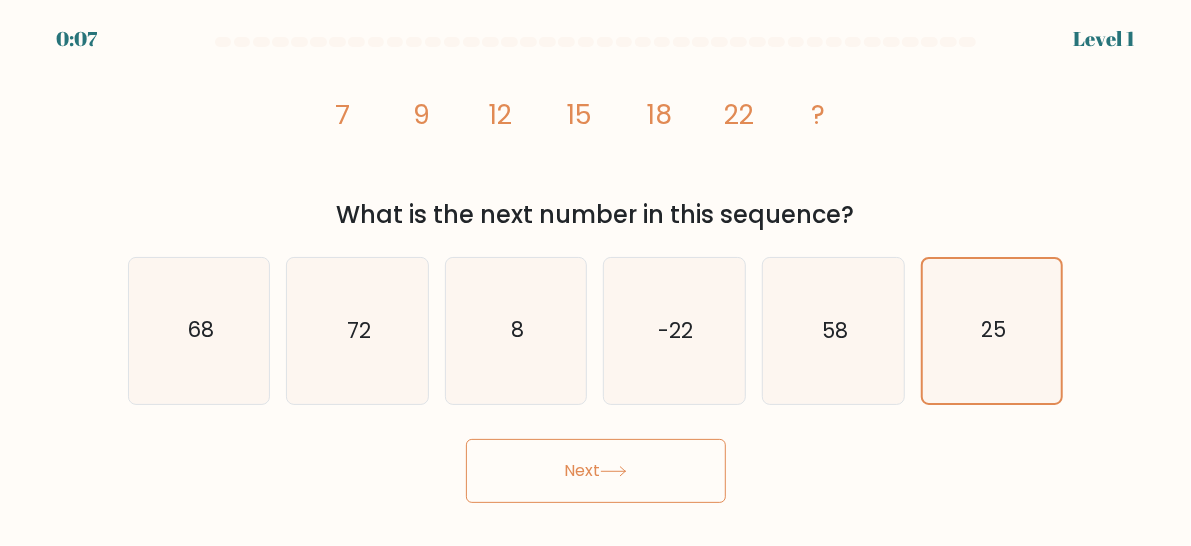 click on "Next" at bounding box center [596, 471] 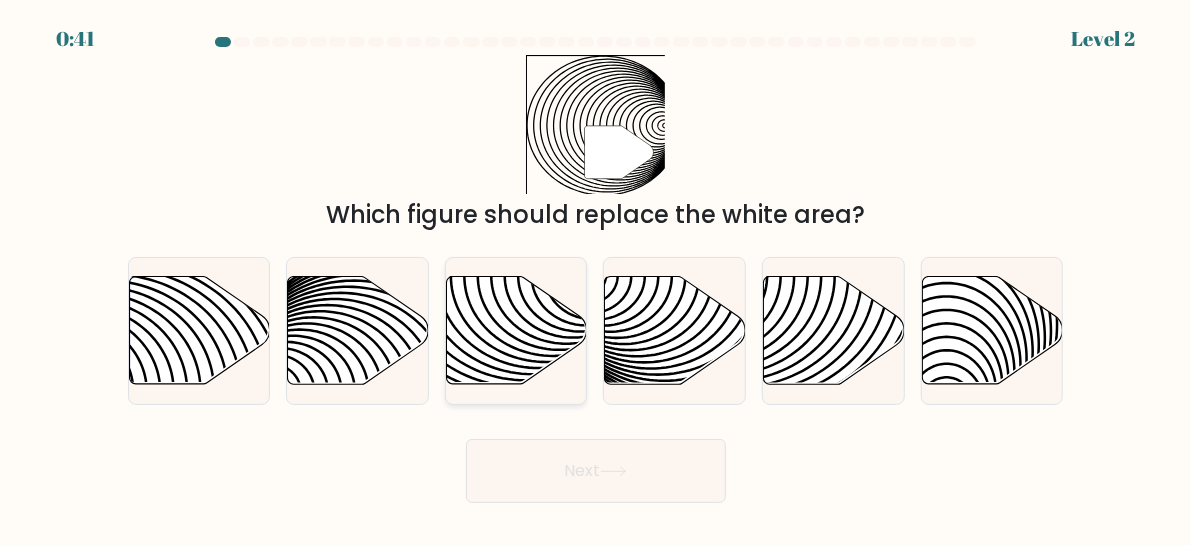 click 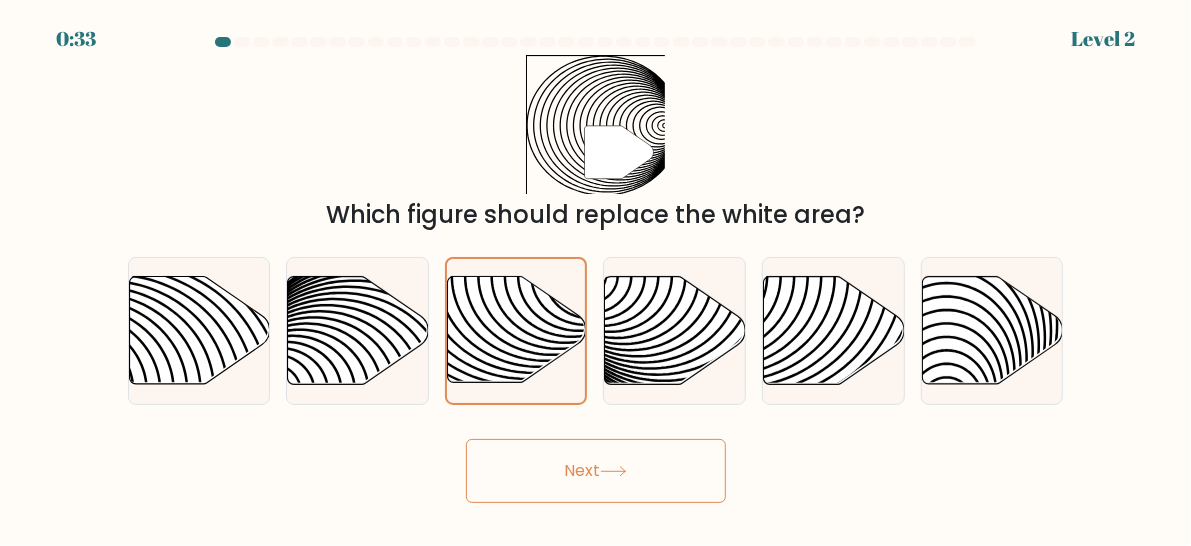 click on "Next" at bounding box center [596, 471] 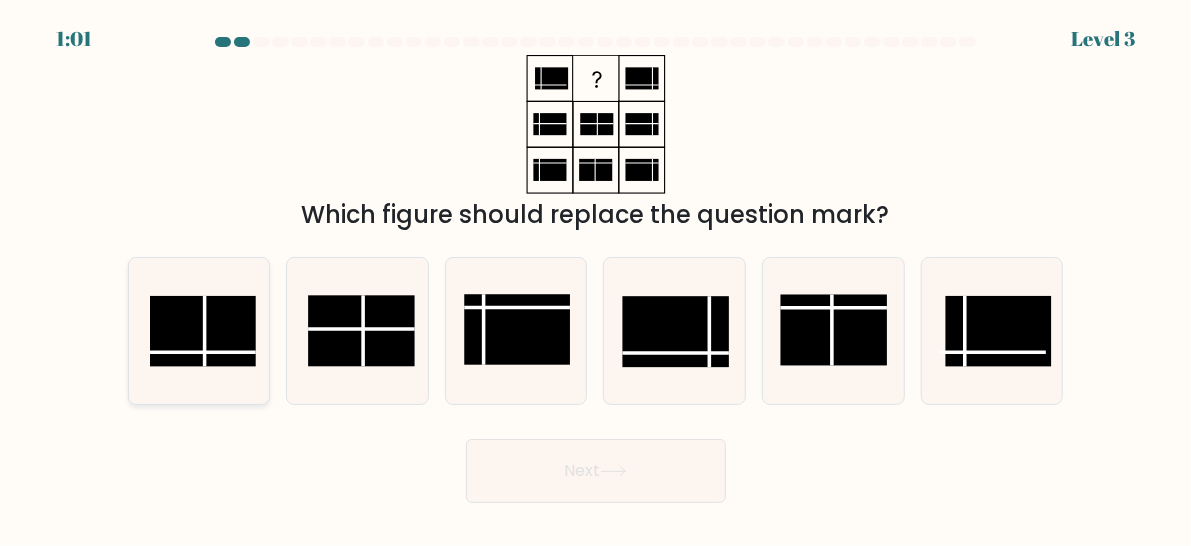 click 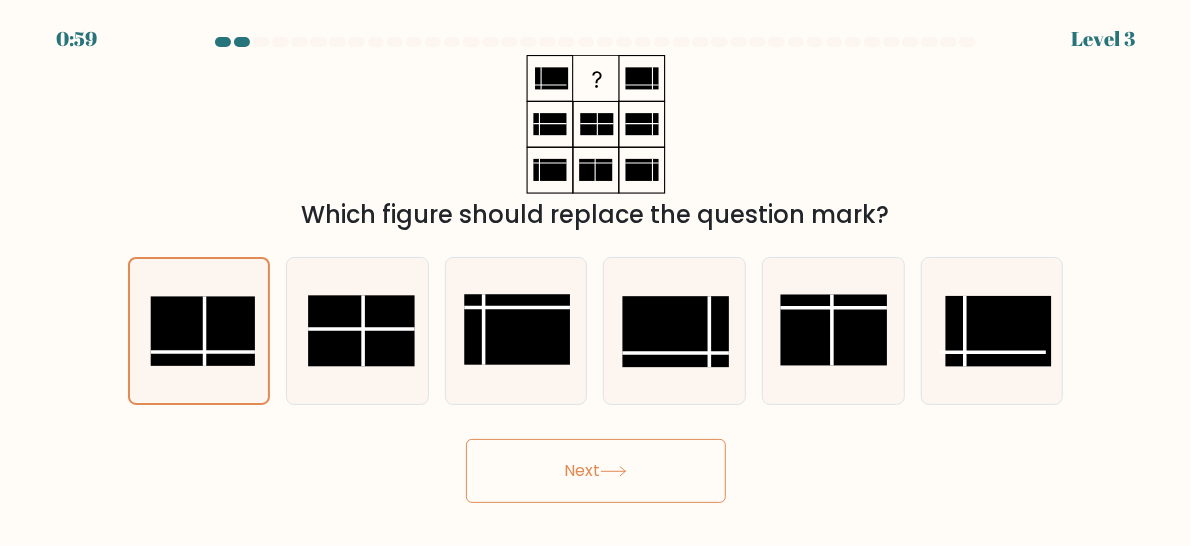 click on "Next" at bounding box center (596, 471) 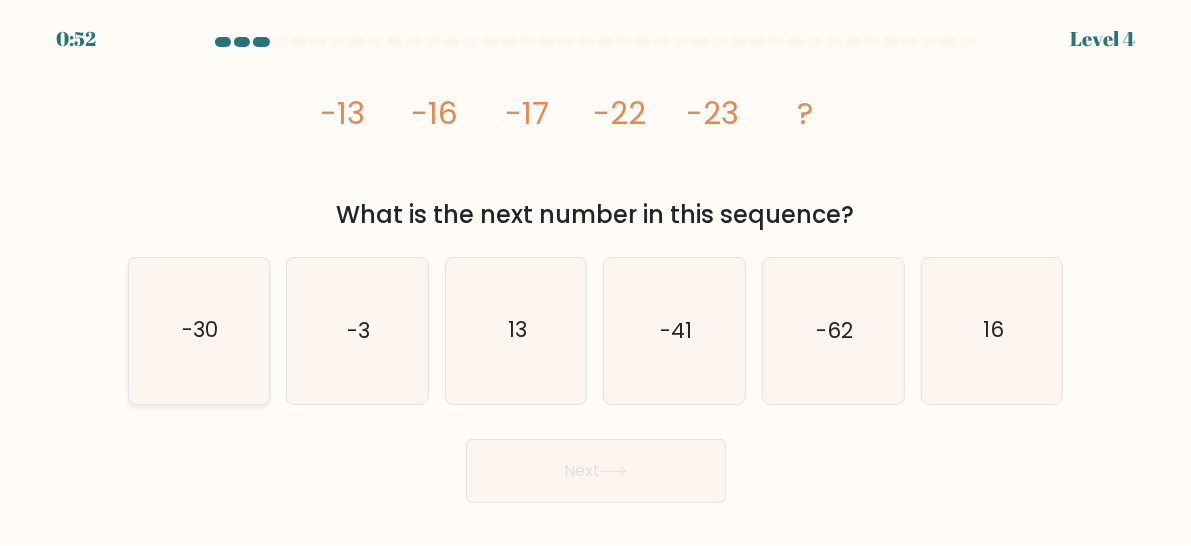 click on "-30" 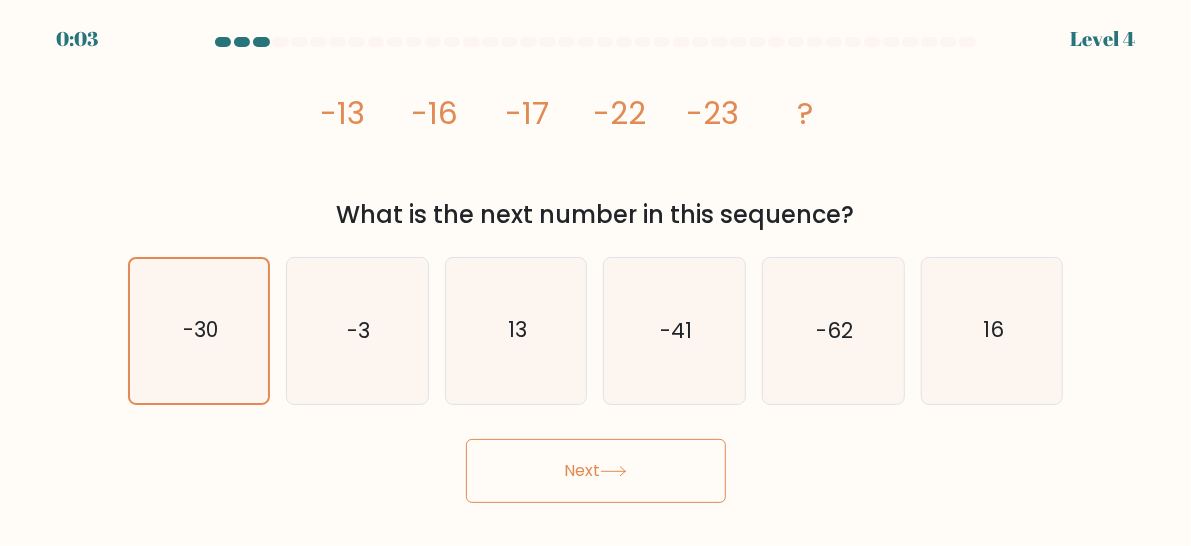 click on "Next" at bounding box center [596, 471] 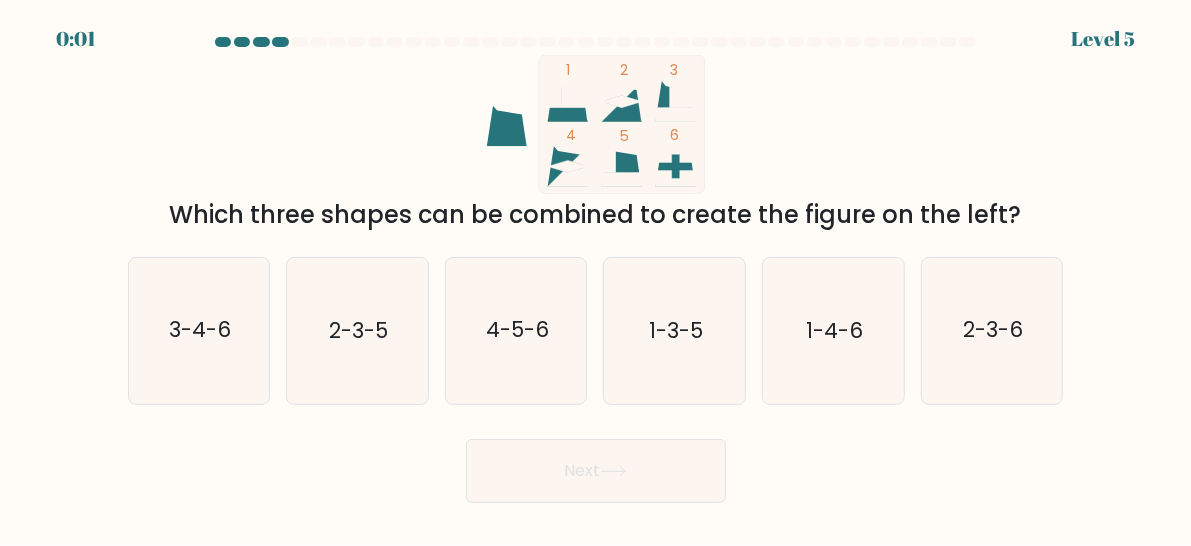 click on "Next" at bounding box center (596, 471) 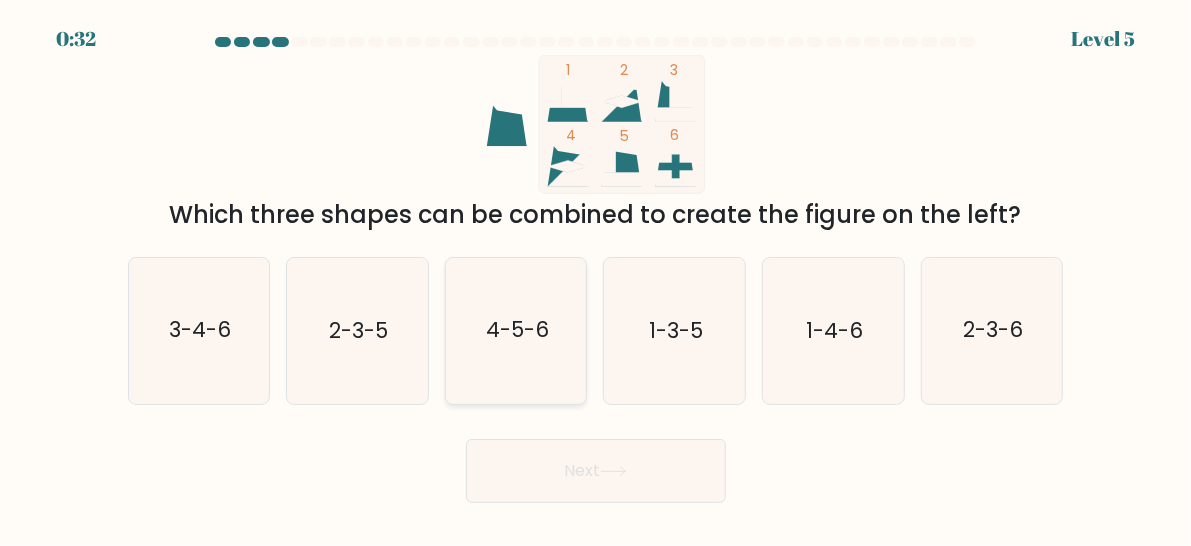 click on "4-5-6" 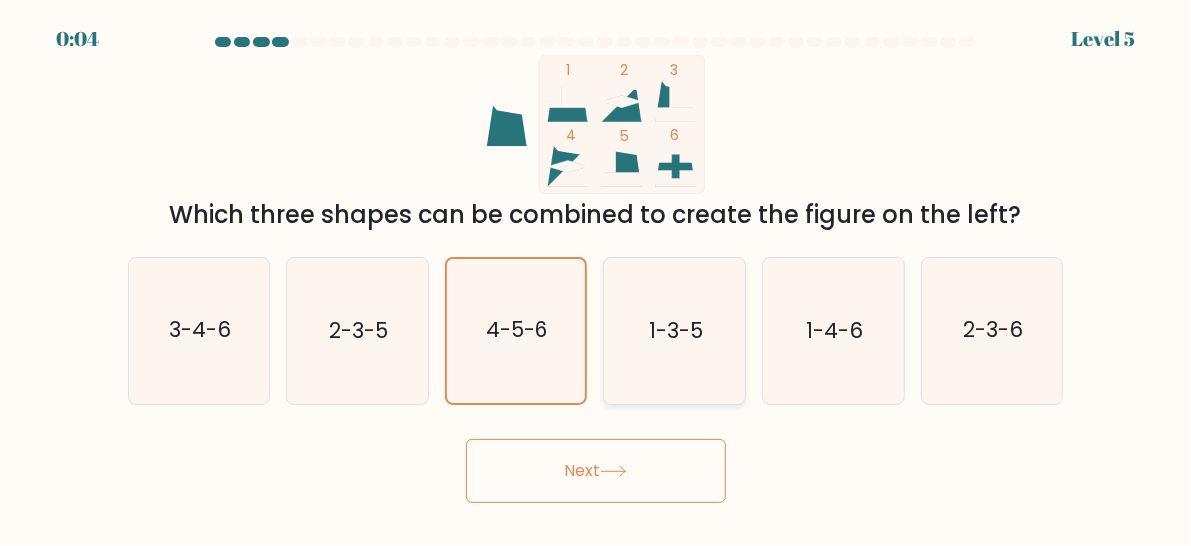 click on "1-3-5" 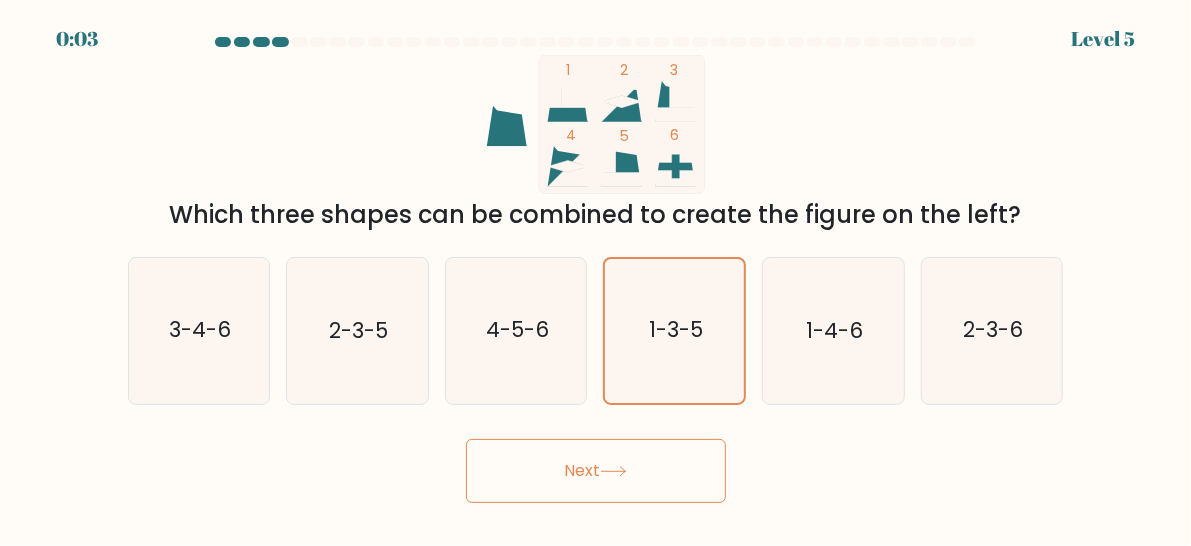 click on "Next" at bounding box center (596, 471) 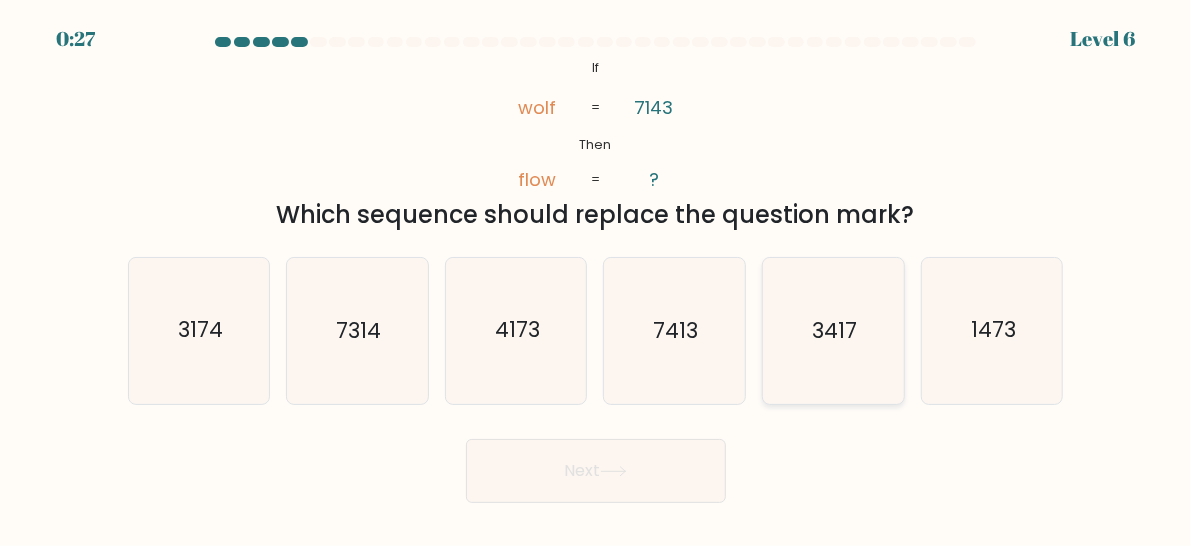 click on "3417" 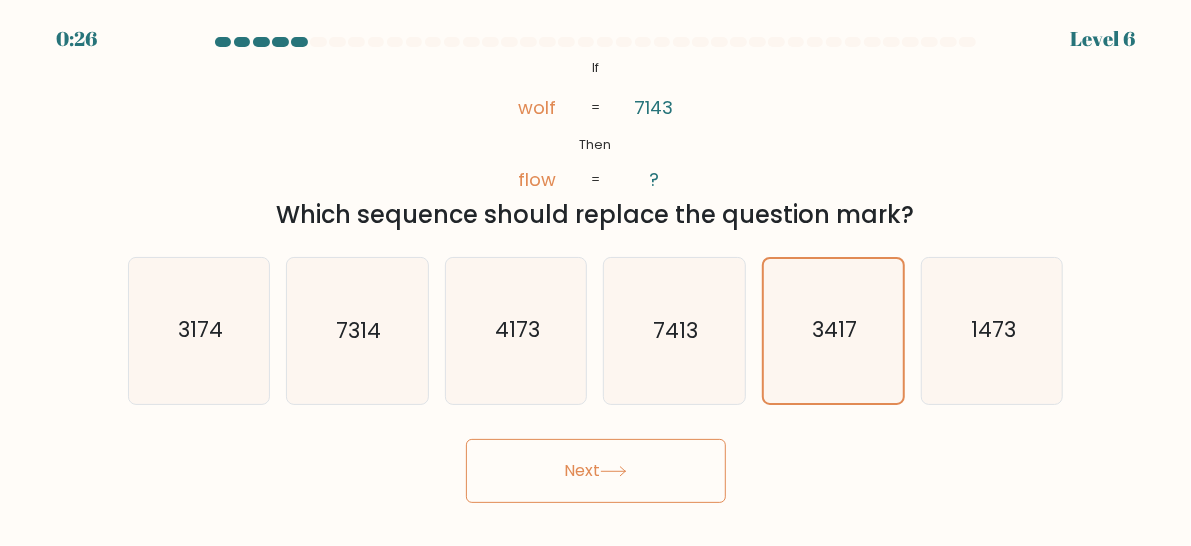 click on "Next" at bounding box center [596, 471] 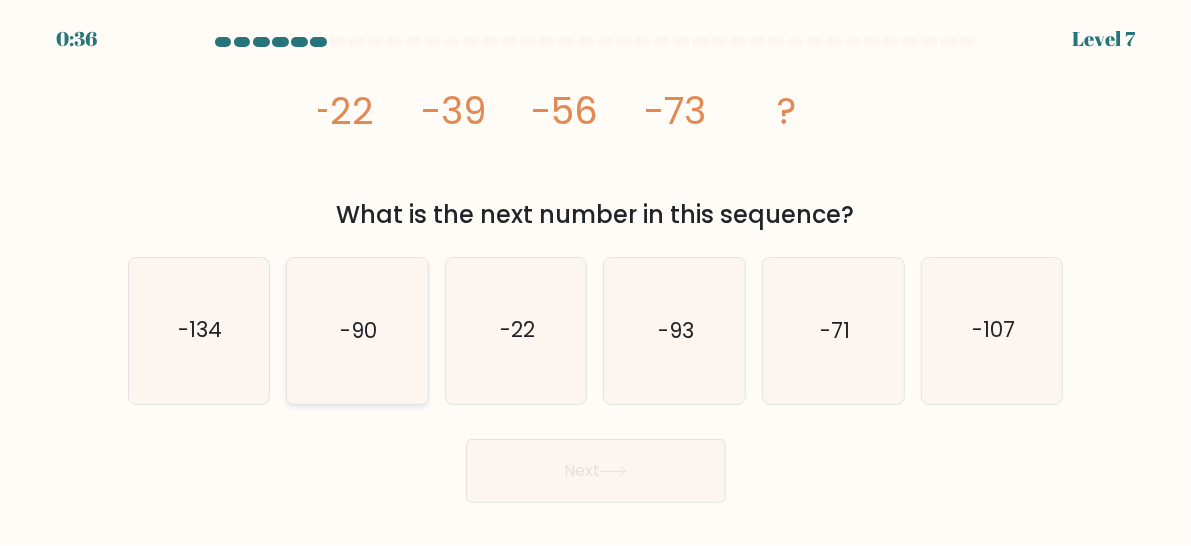 click on "-90" 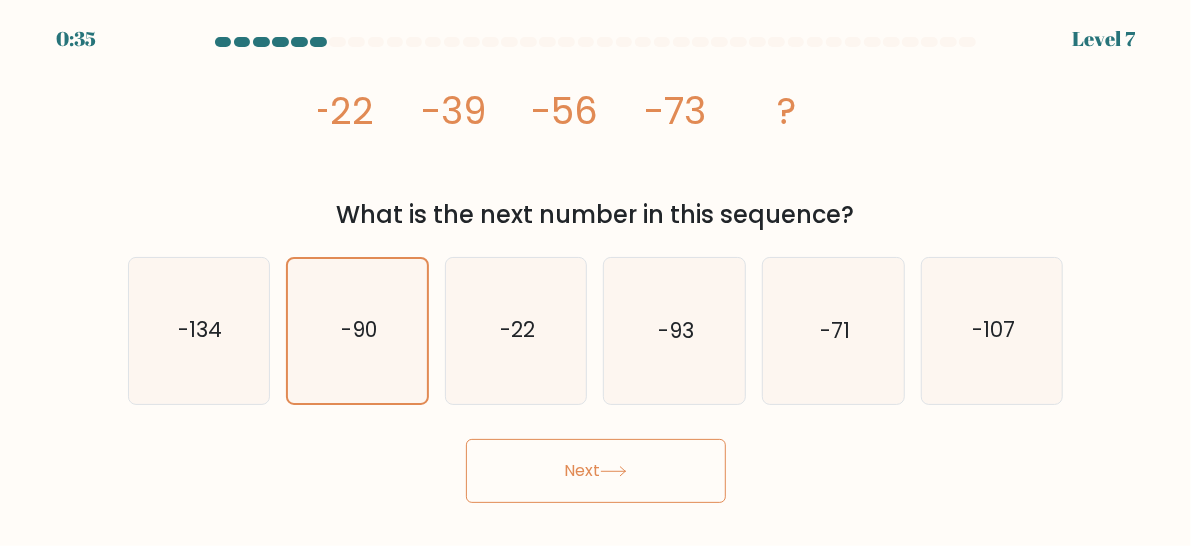 click on "Next" at bounding box center [596, 471] 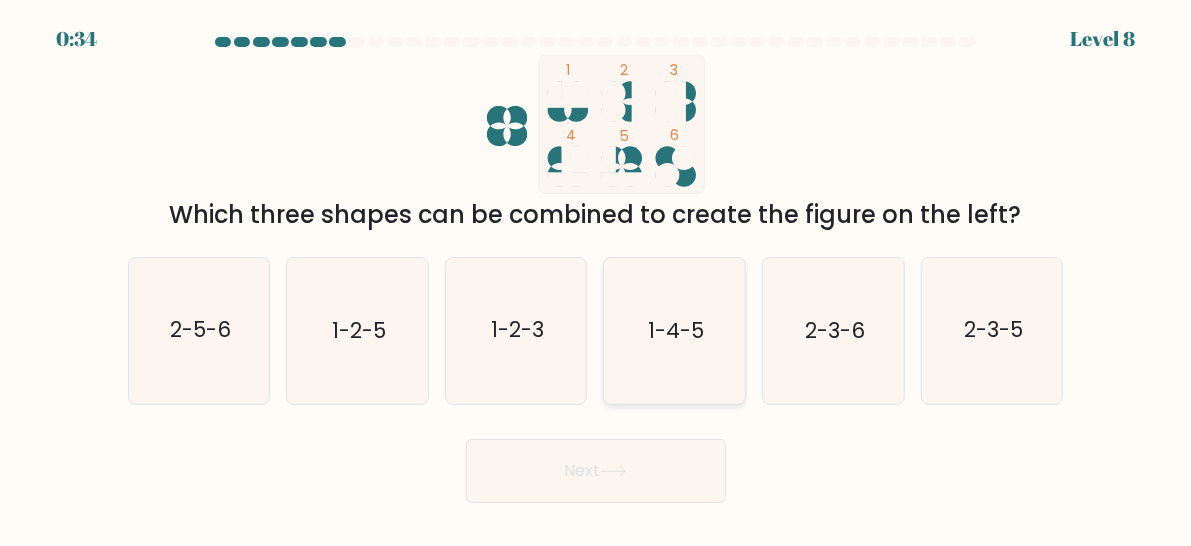 click on "1-4-5" 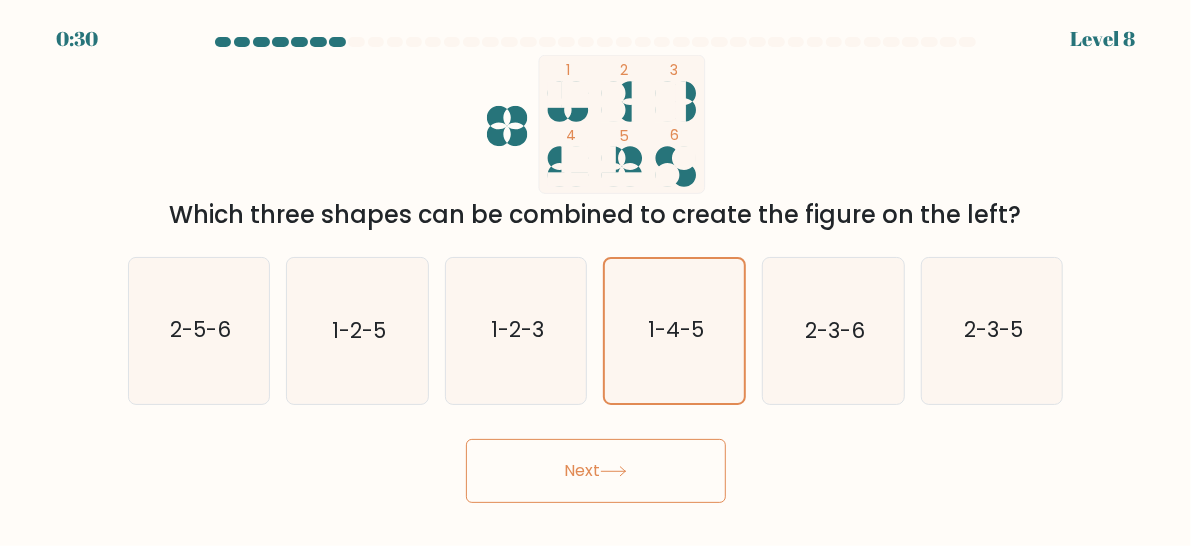 click on "Next" at bounding box center (596, 471) 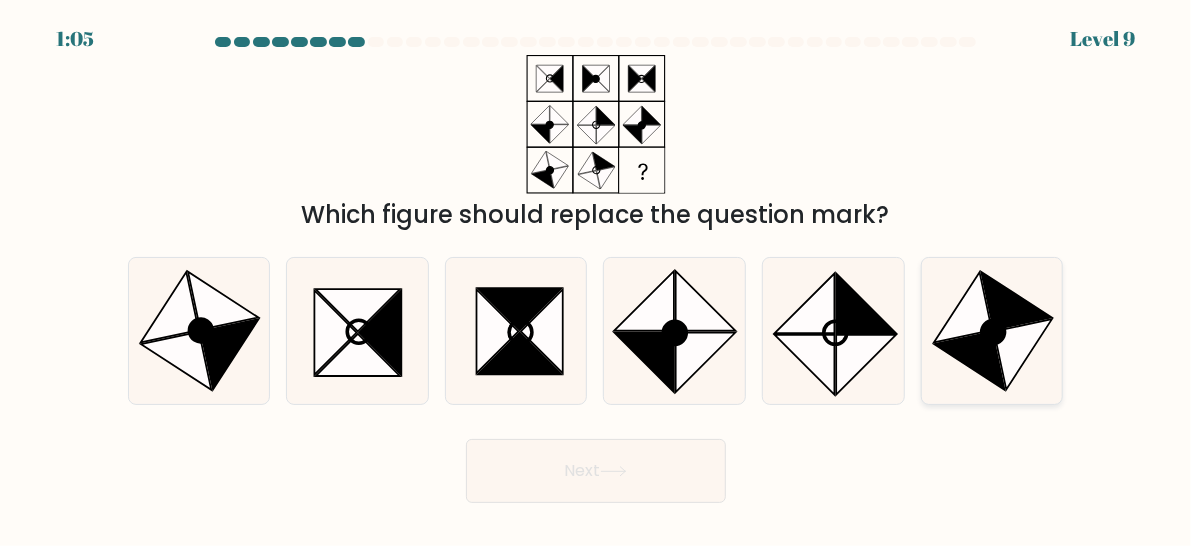 click 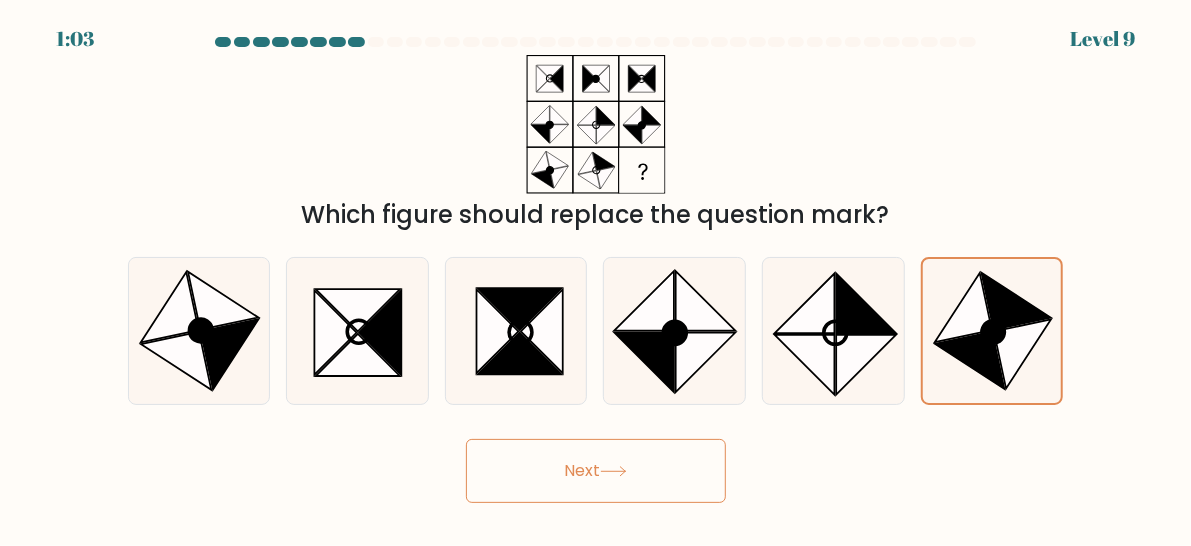 click on "Next" at bounding box center [596, 471] 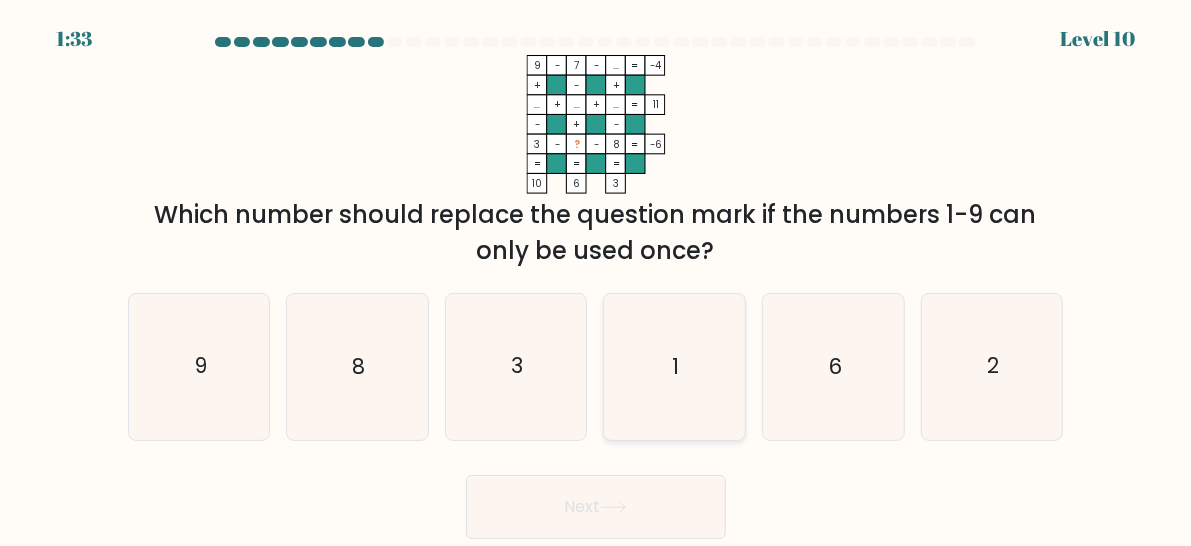 click on "1" 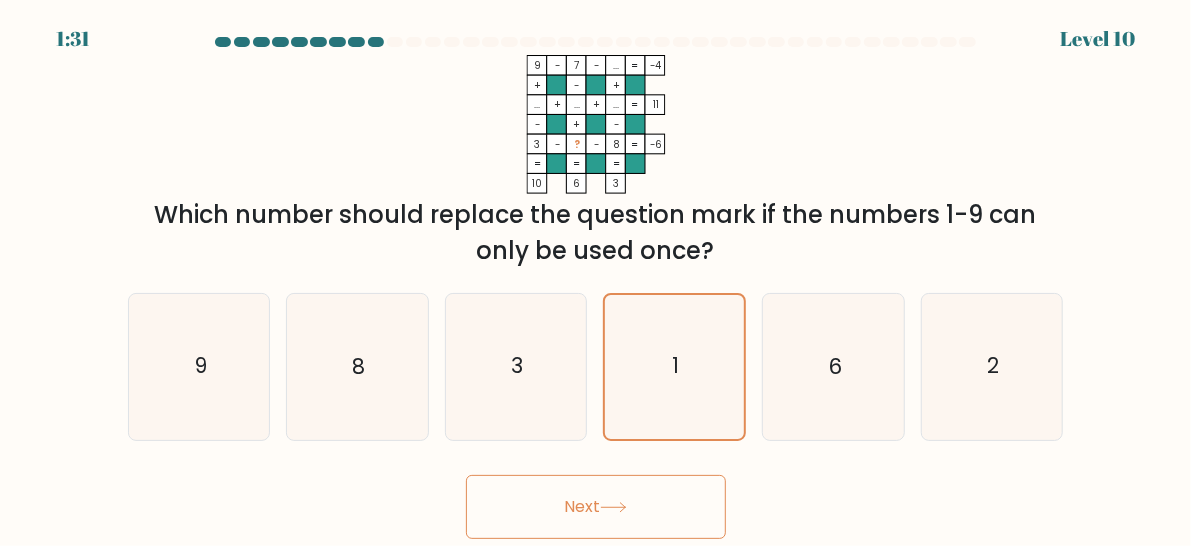 click on "Next" at bounding box center [596, 507] 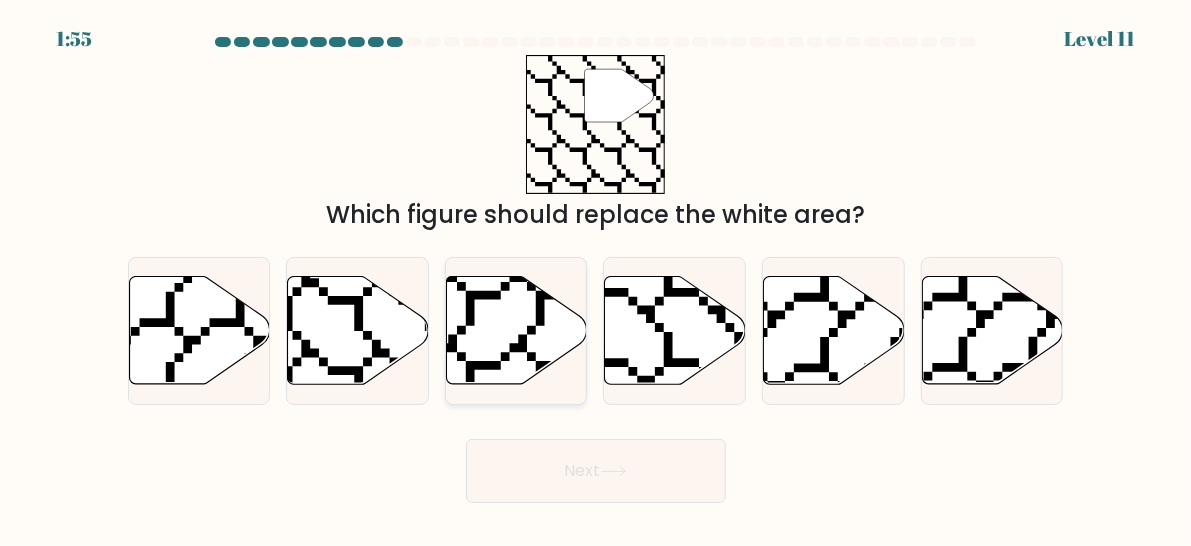 click 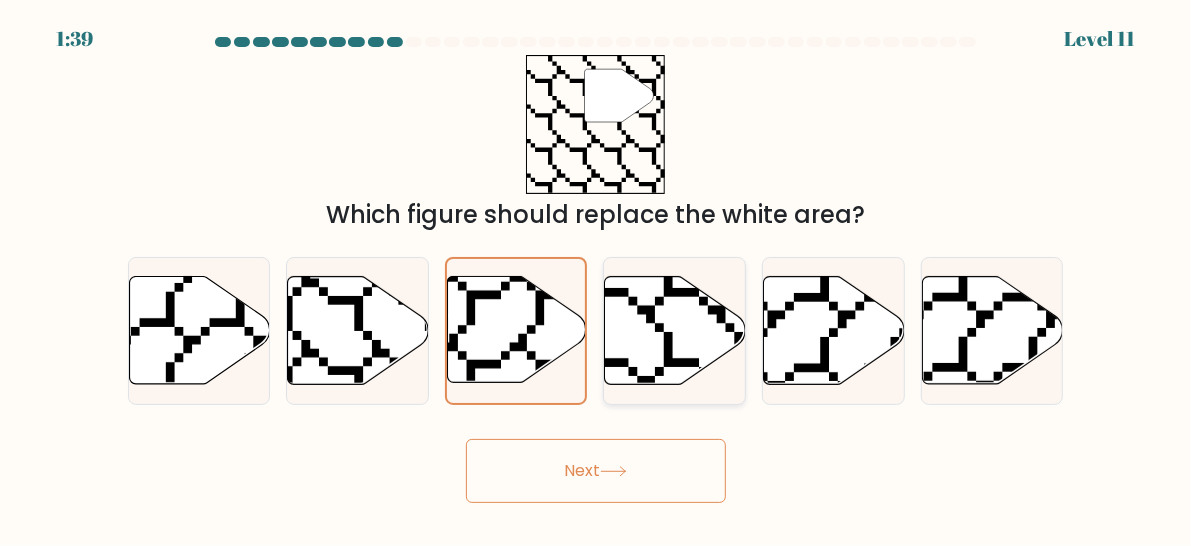 click 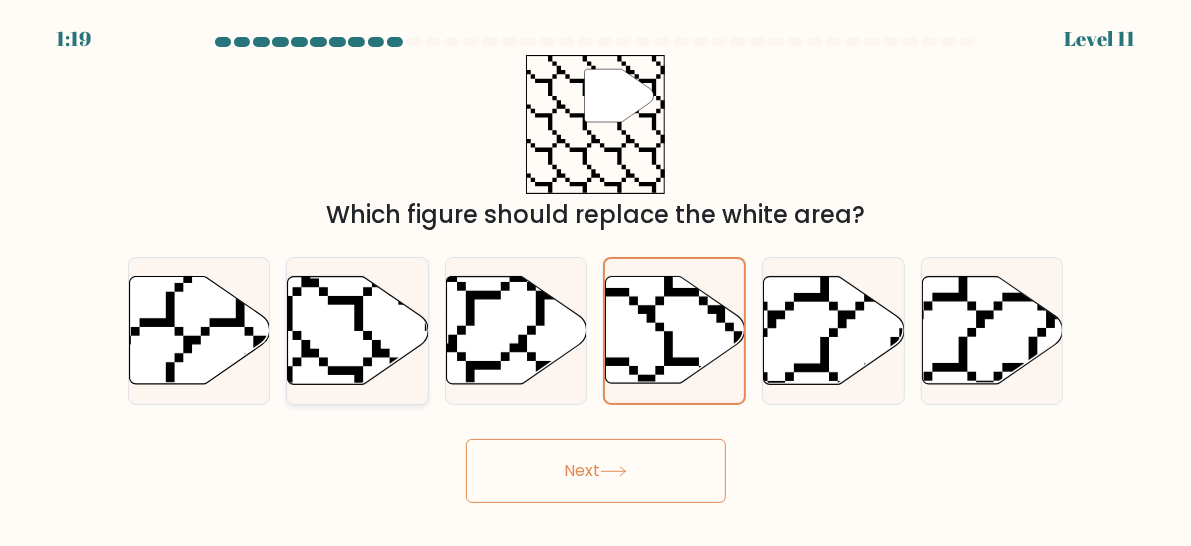 click 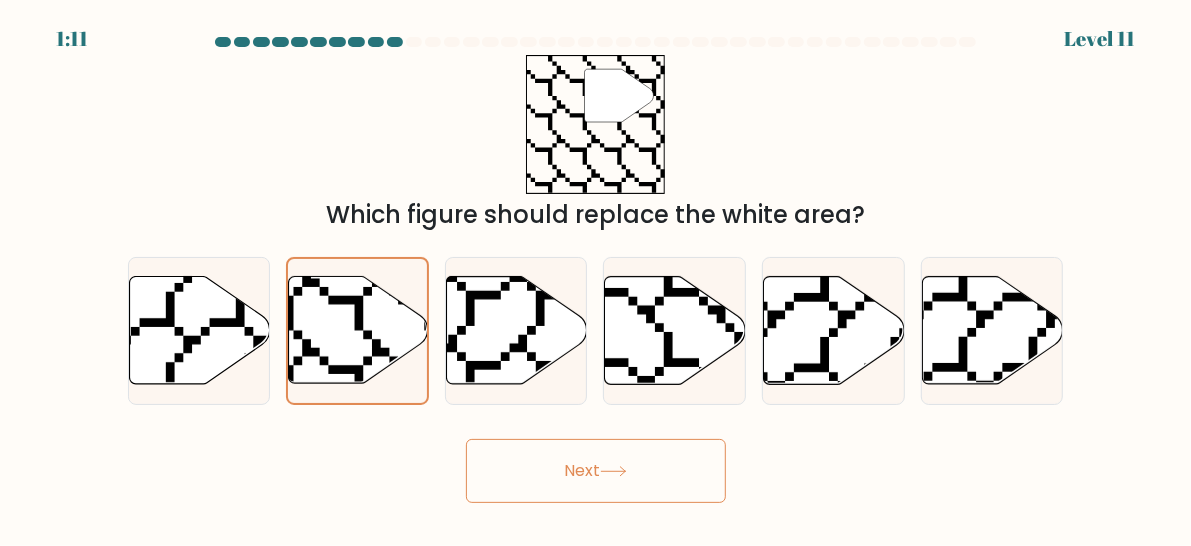 click on "Next" at bounding box center (596, 471) 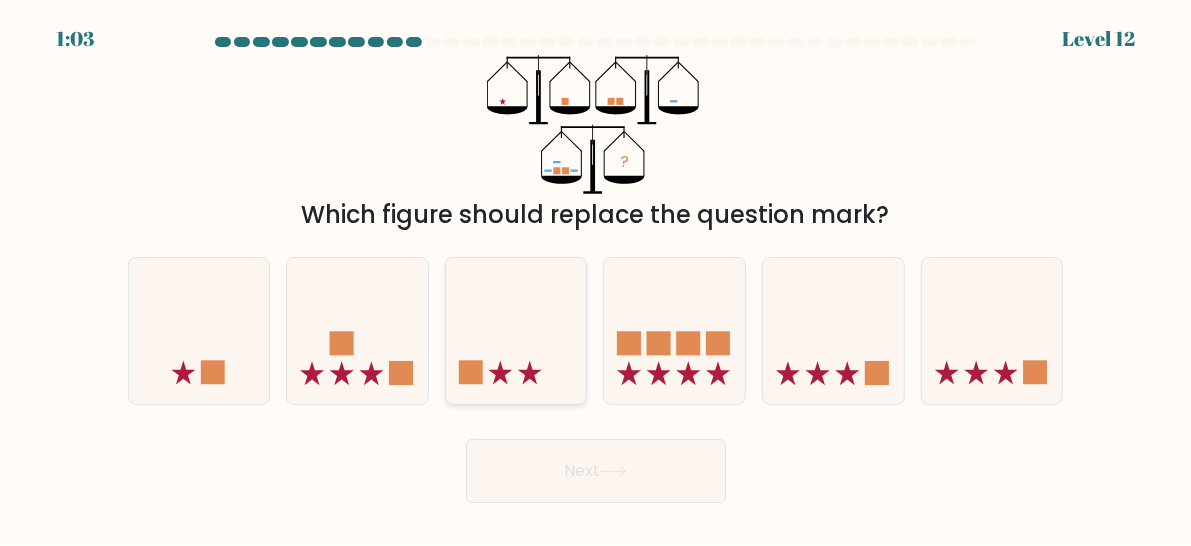 click 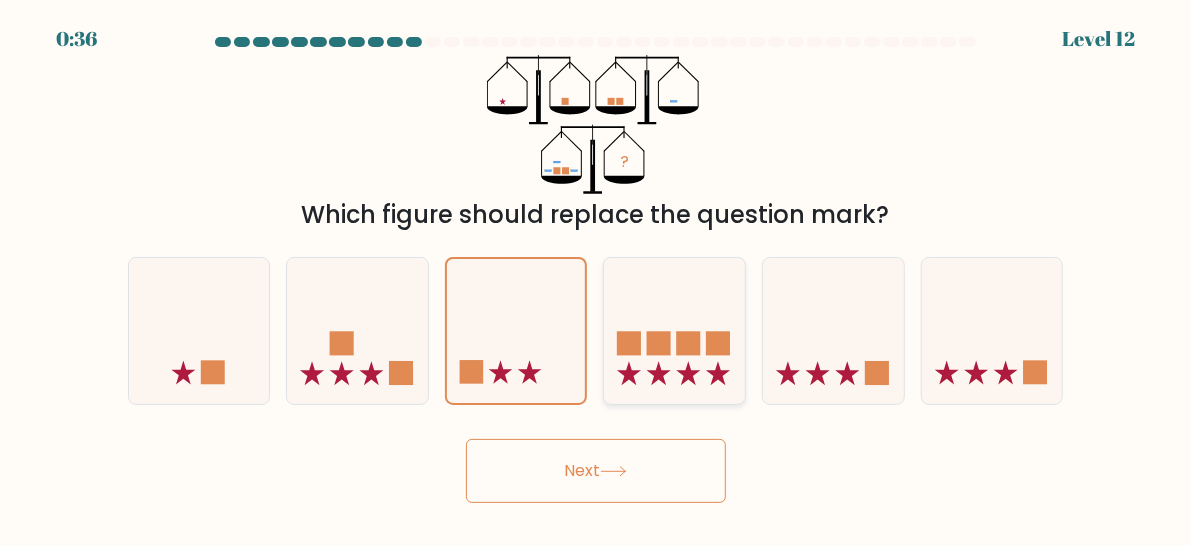 click 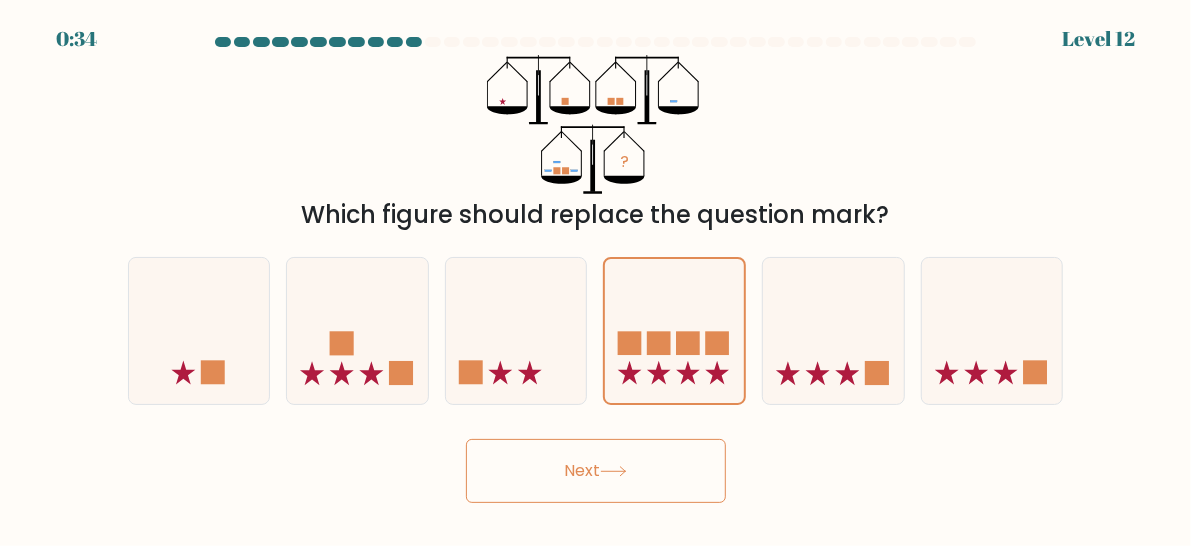 click on "Next" at bounding box center (596, 471) 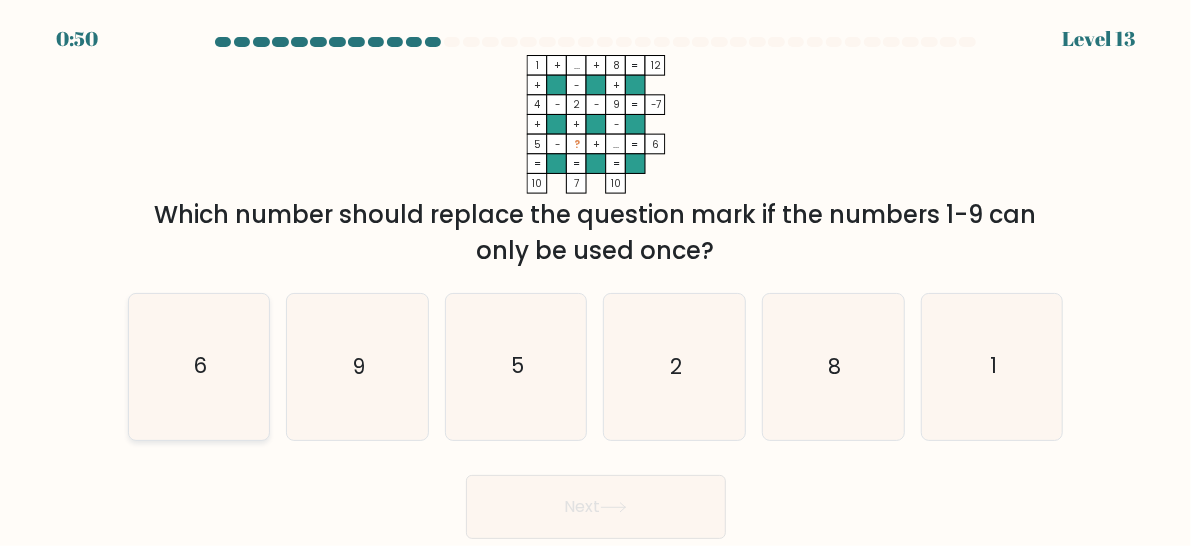click on "6" 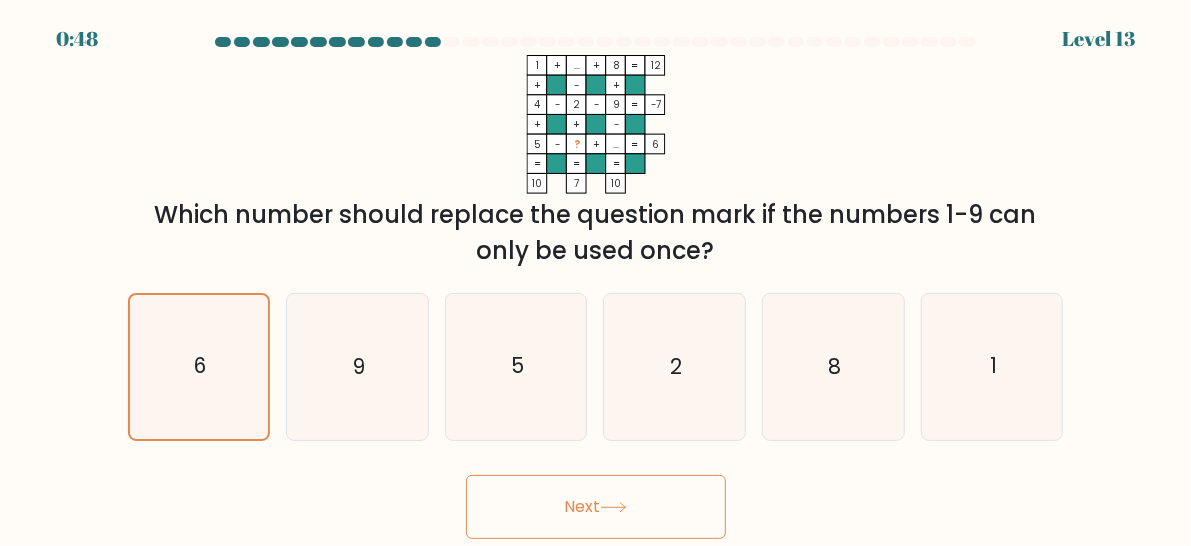 click on "Next" at bounding box center (596, 507) 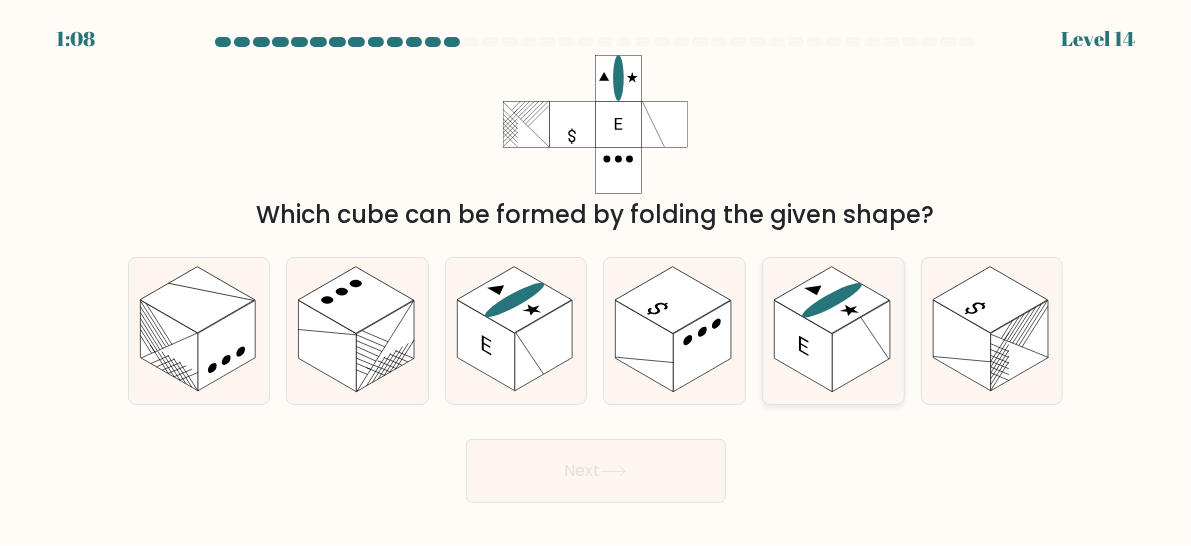 click 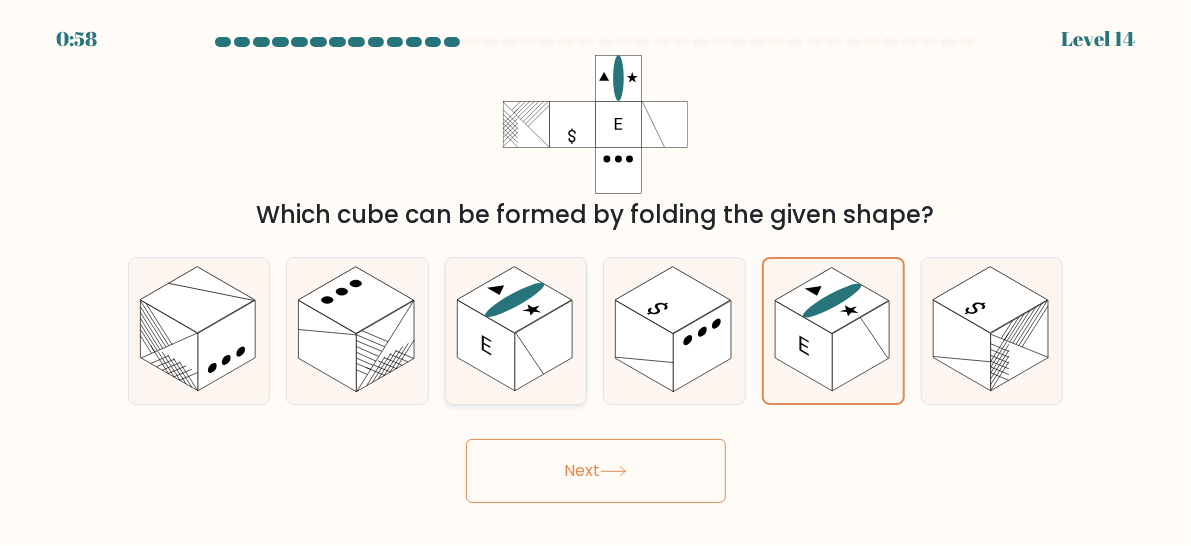 click 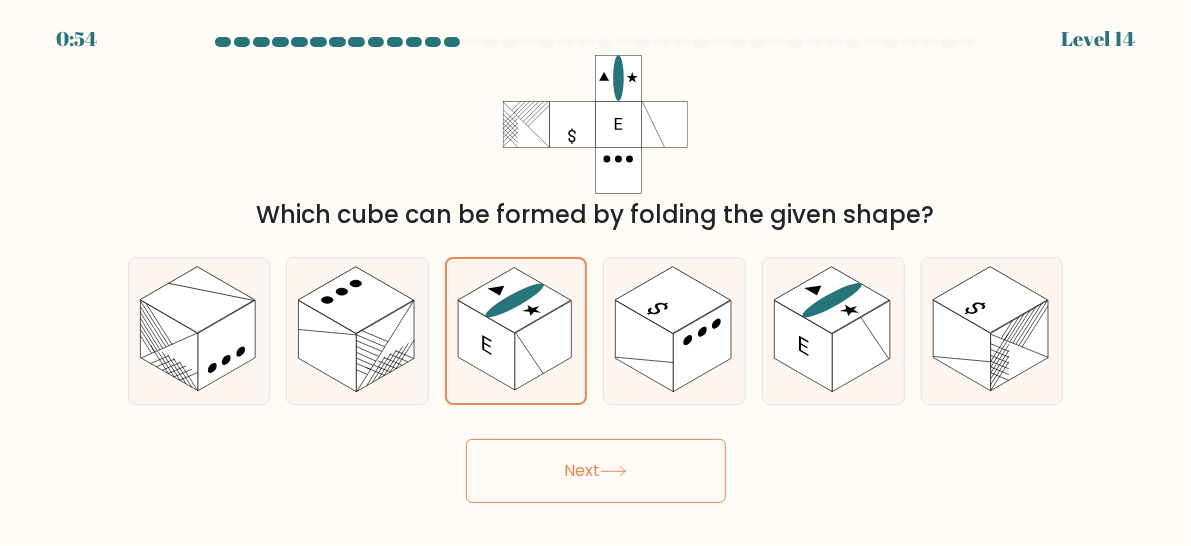 click on "Next" at bounding box center [596, 471] 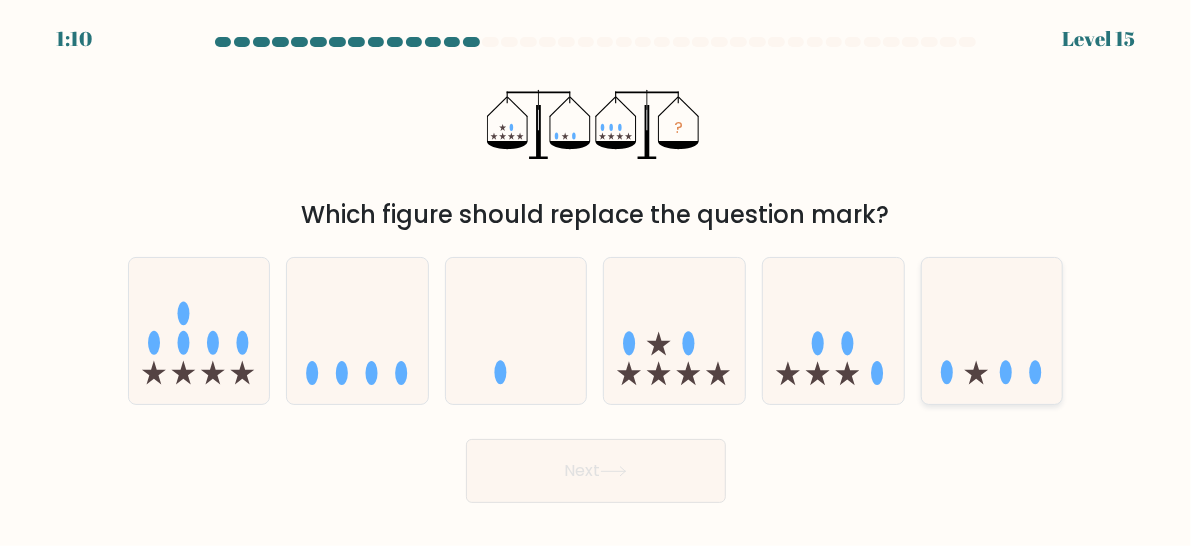 click 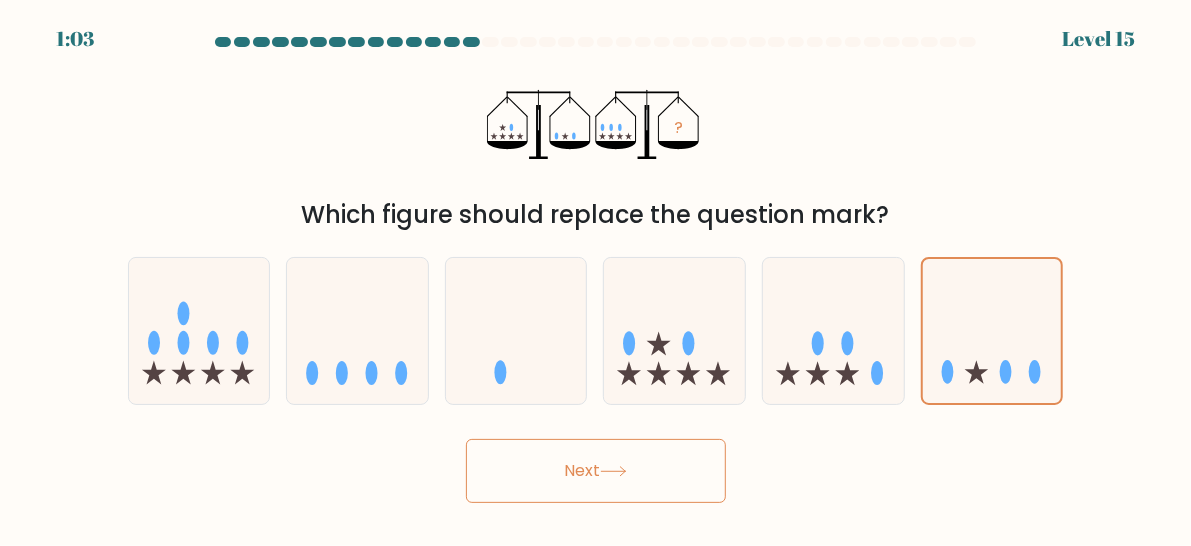 click on "Next" at bounding box center (596, 471) 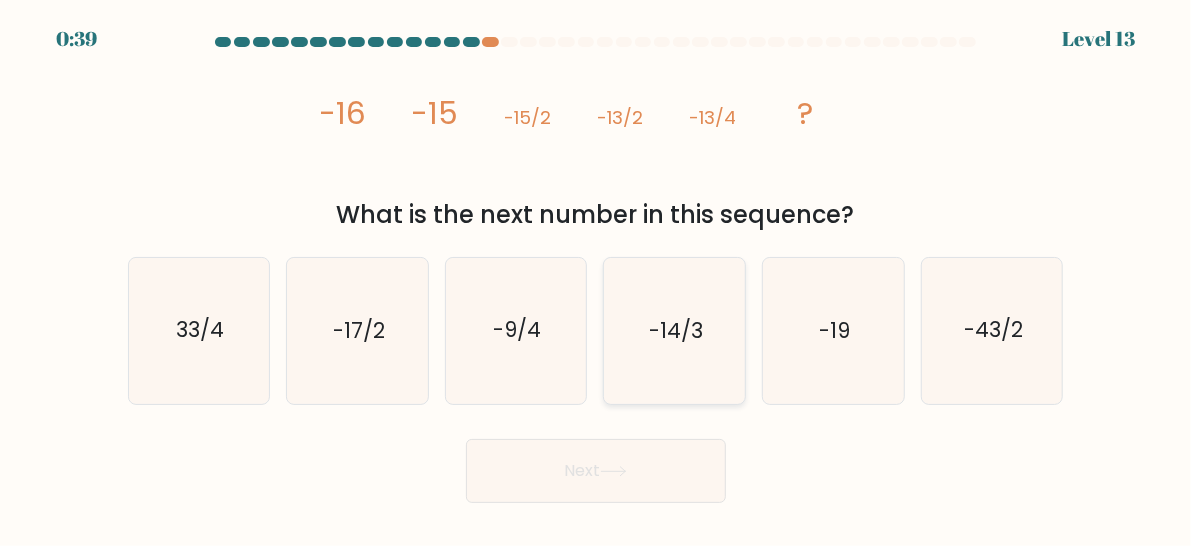 click on "-14/3" 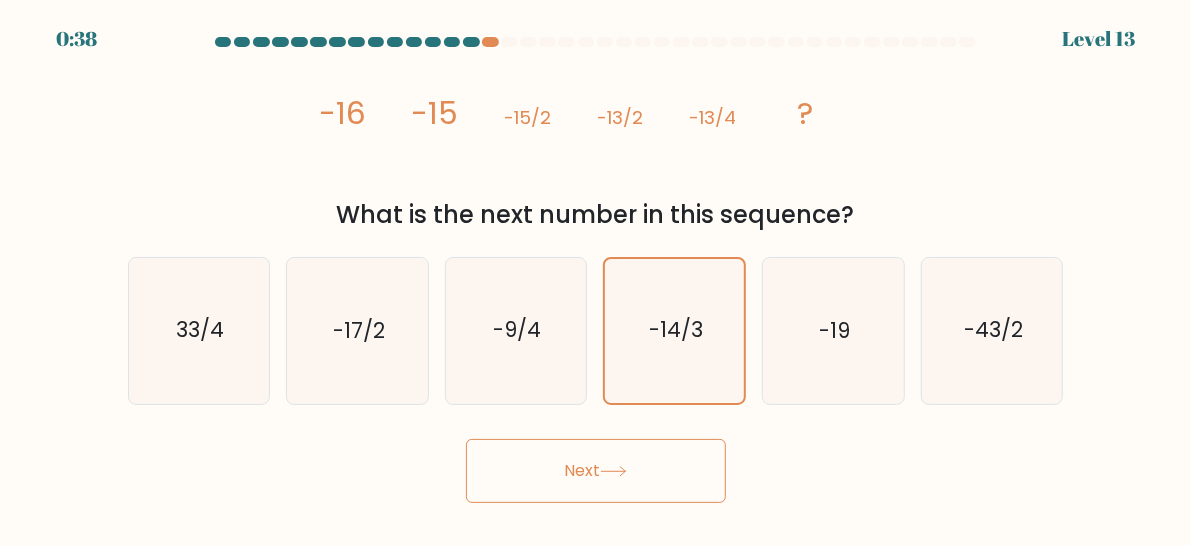 click on "b.
-17/2" at bounding box center [357, 331] 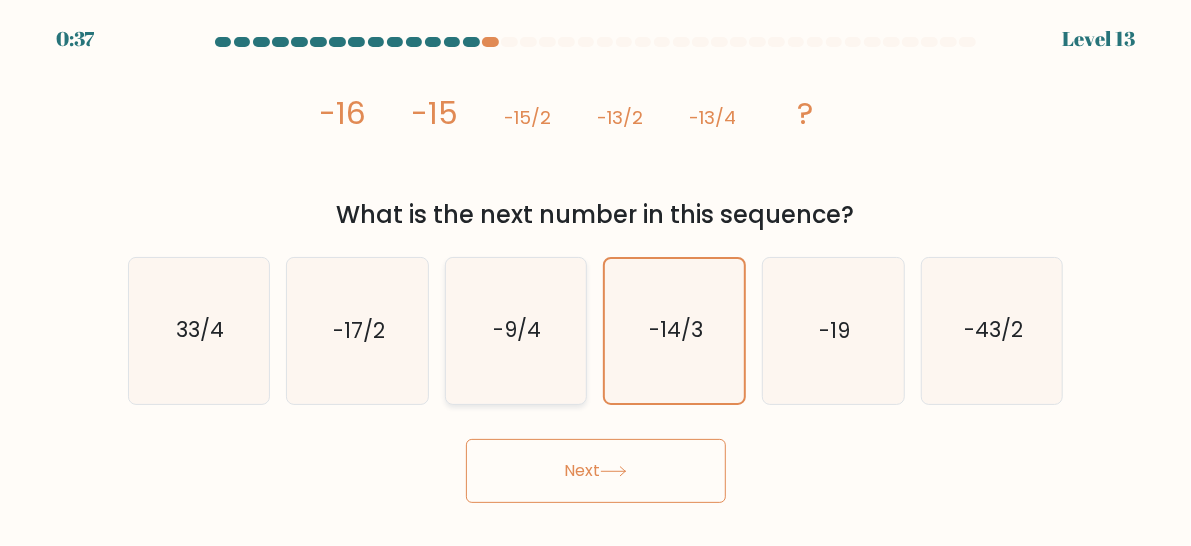 click on "-9/4" 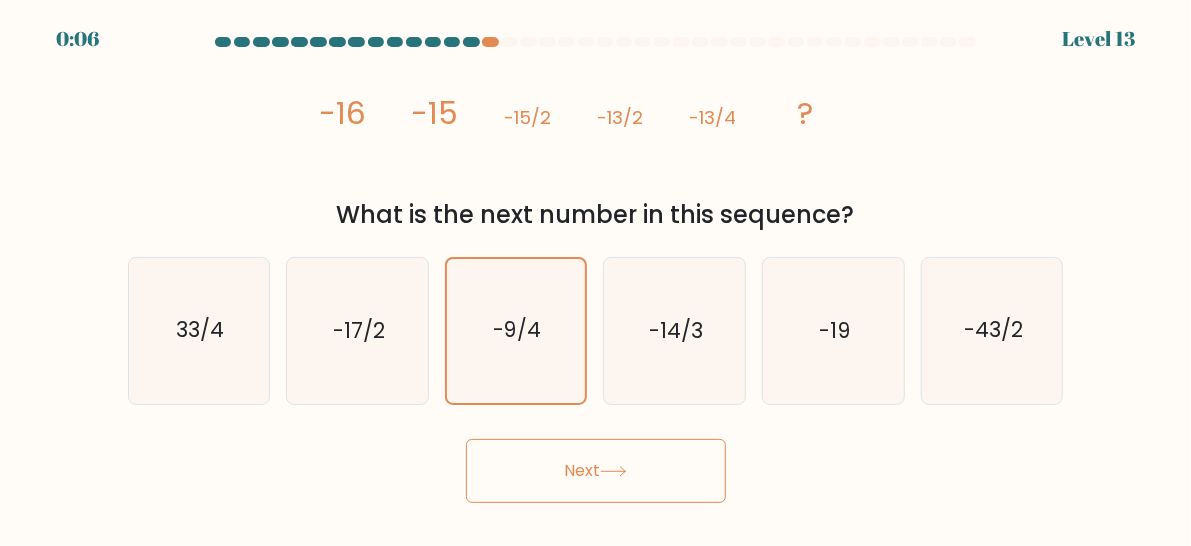 click on "Next" at bounding box center (596, 471) 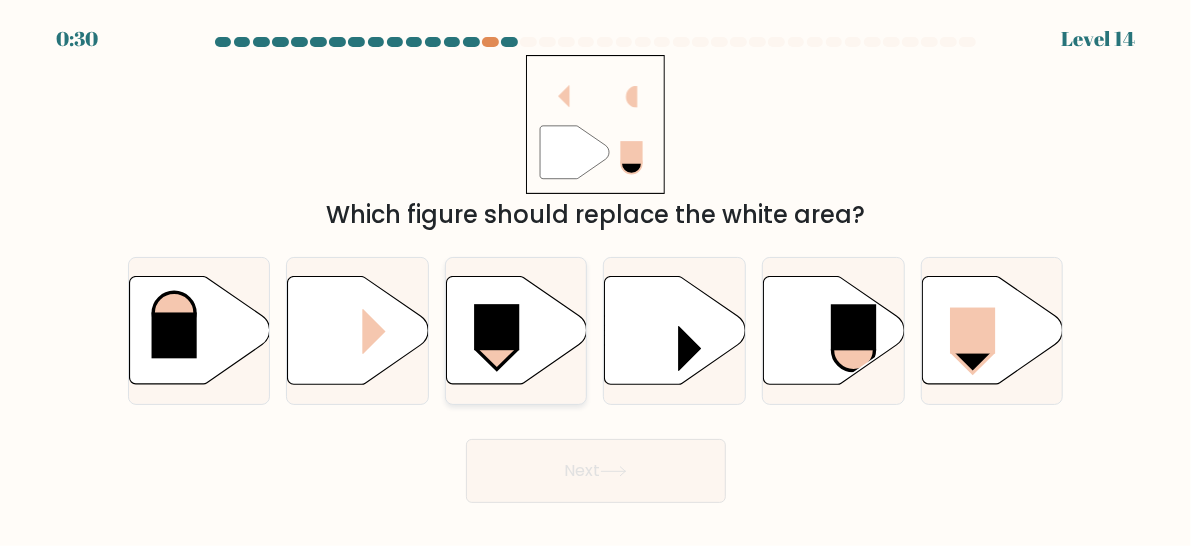 click 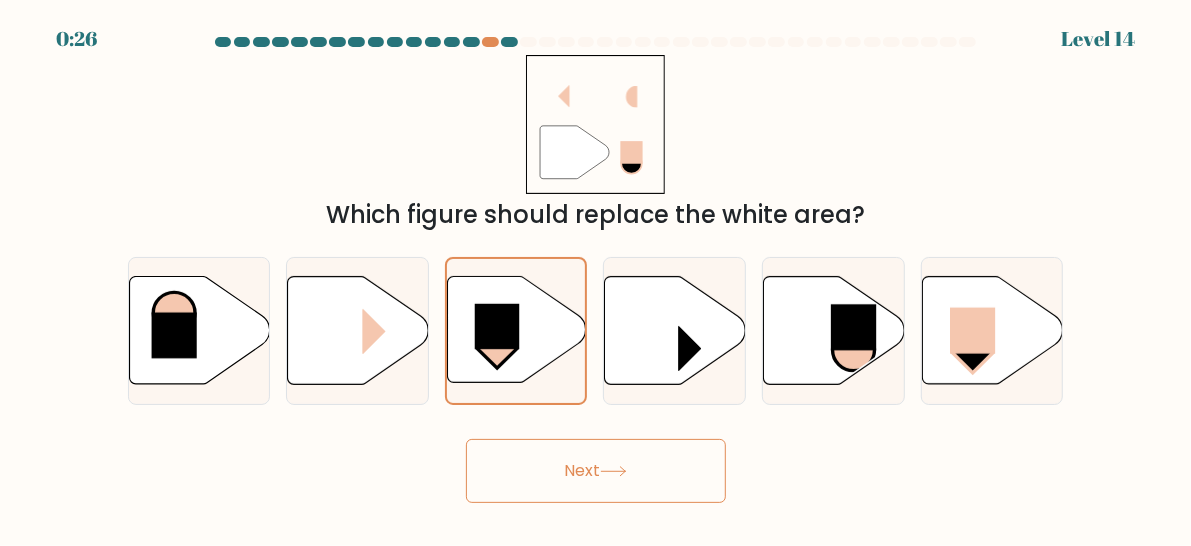 click on "Next" at bounding box center [596, 471] 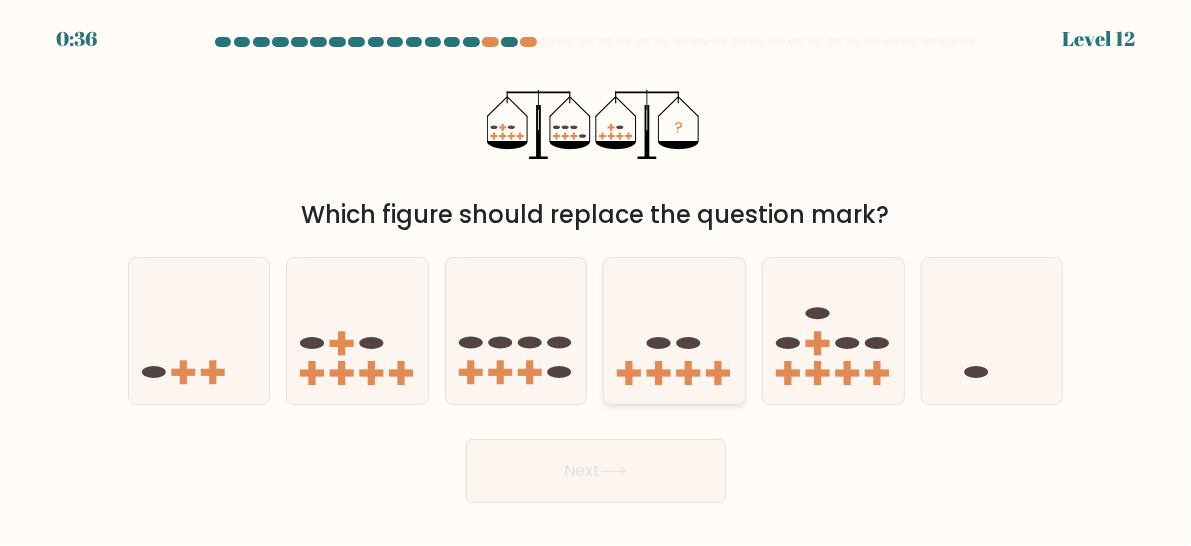 click 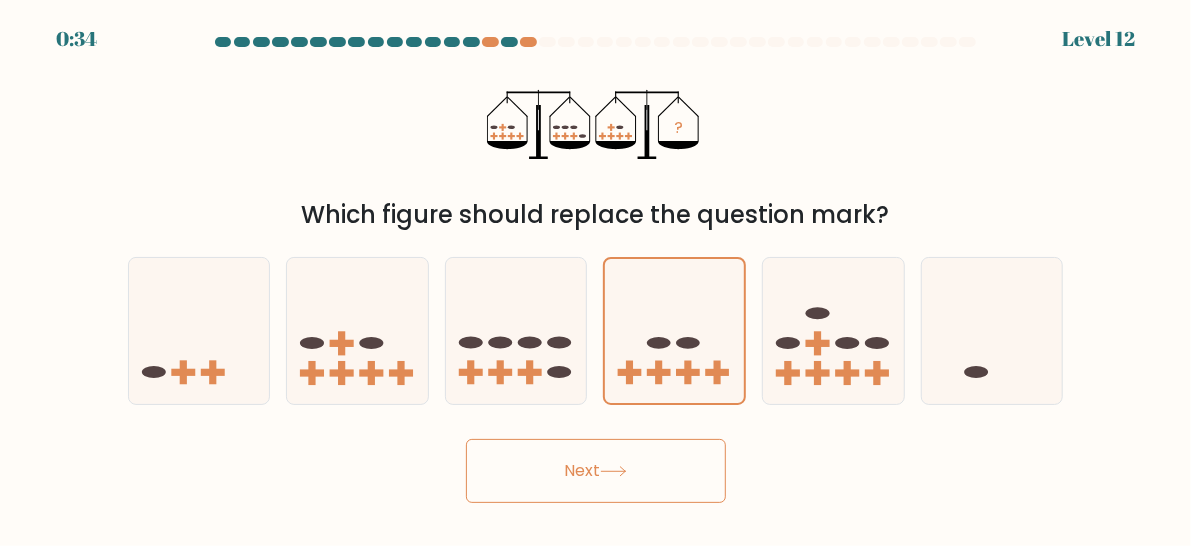 click on "Next" at bounding box center (596, 471) 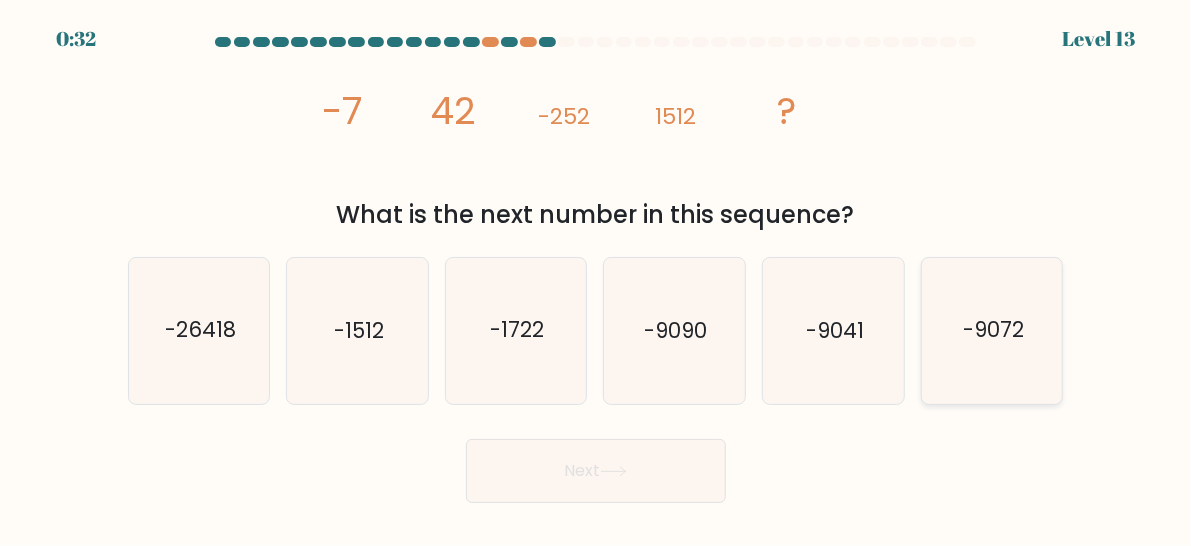 click on "-9072" 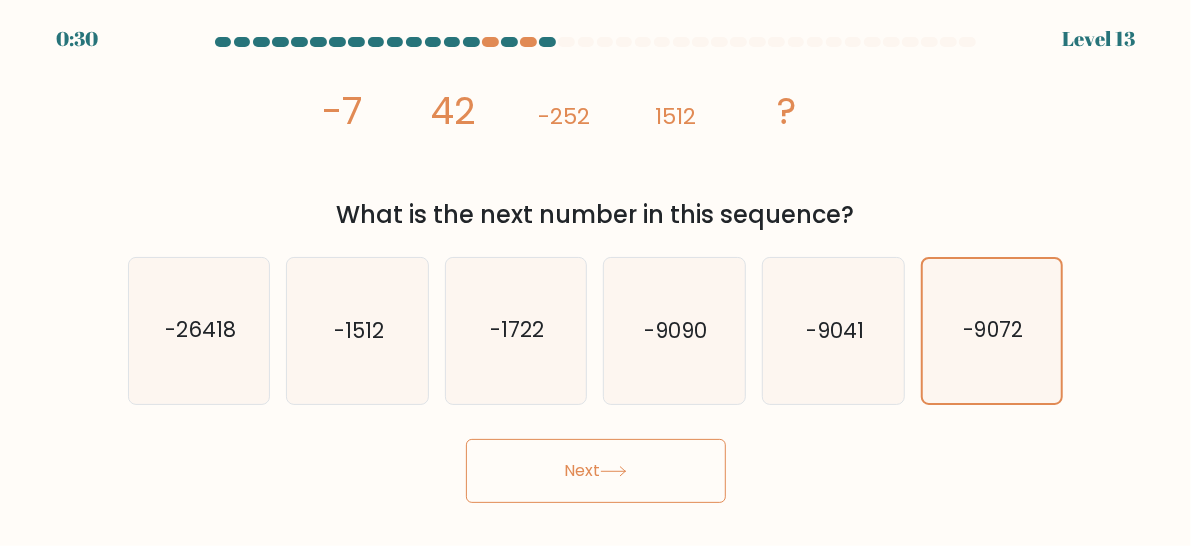 click 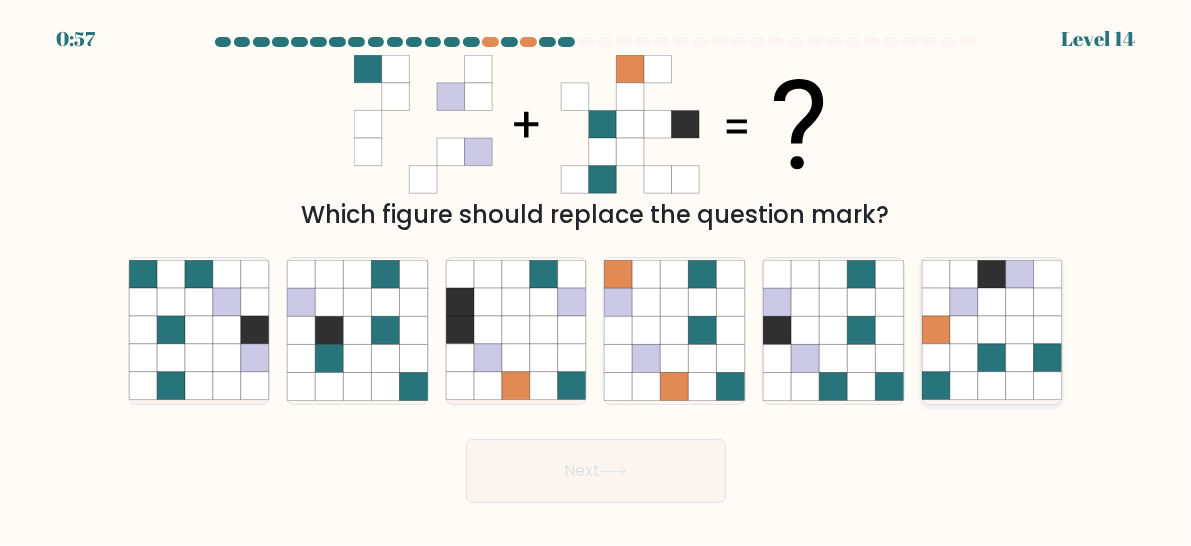 click 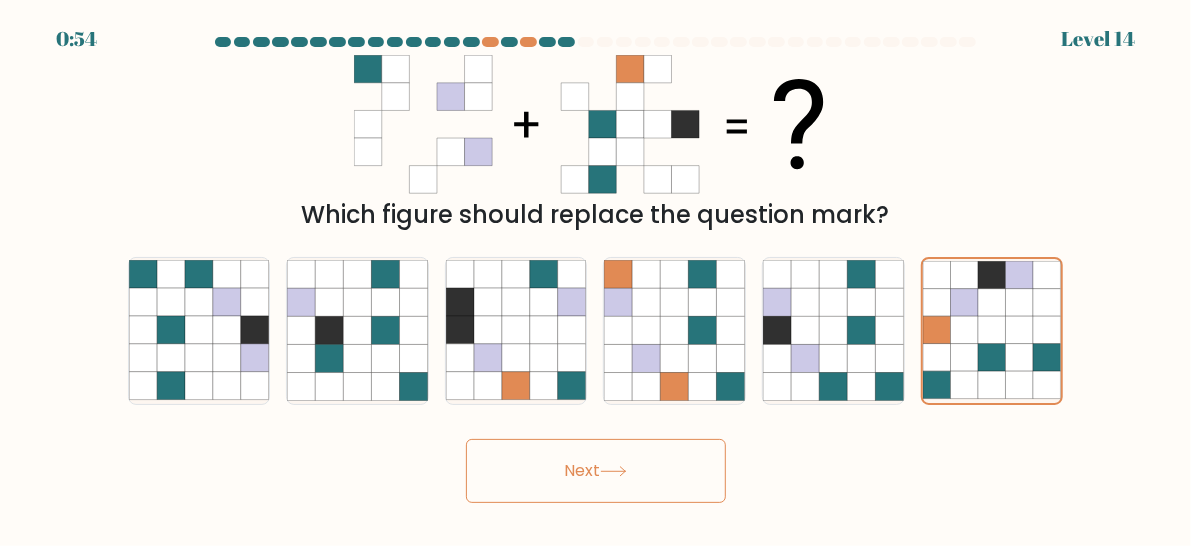 click on "Next" at bounding box center (596, 471) 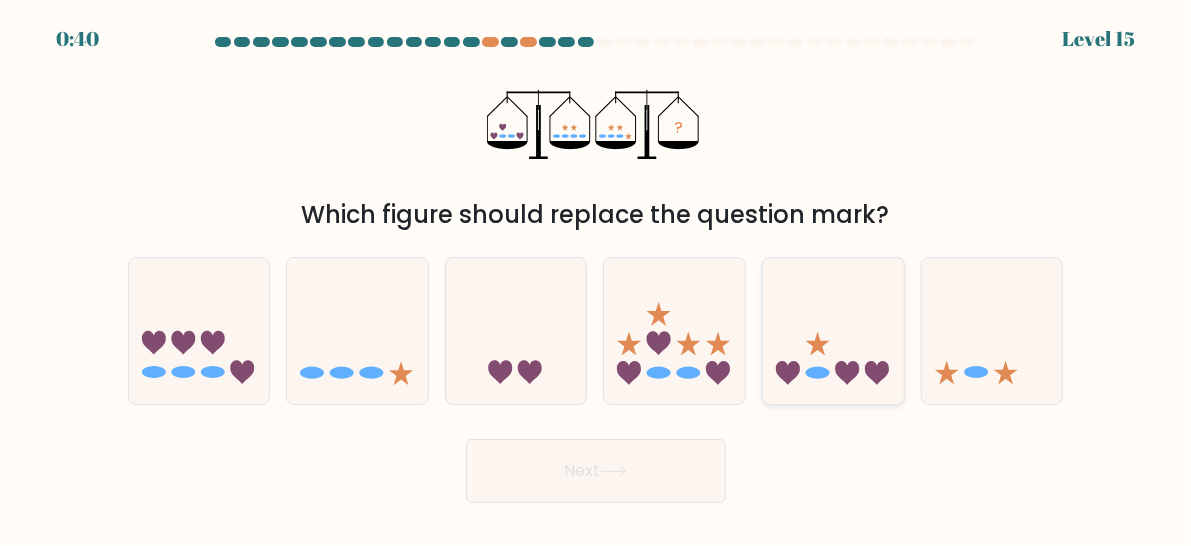 click 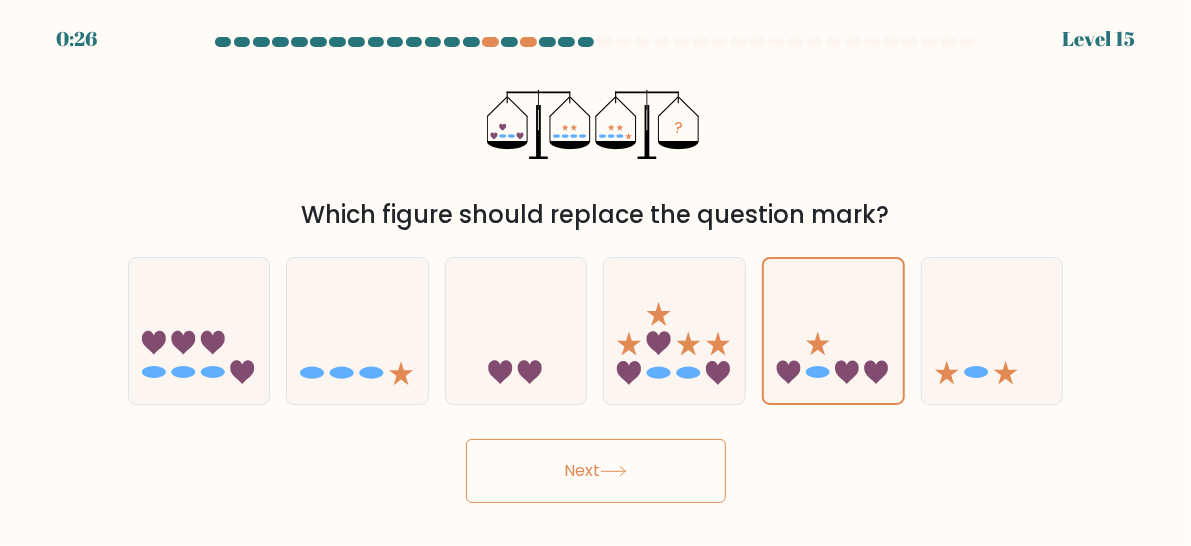 click on "Next" at bounding box center (596, 471) 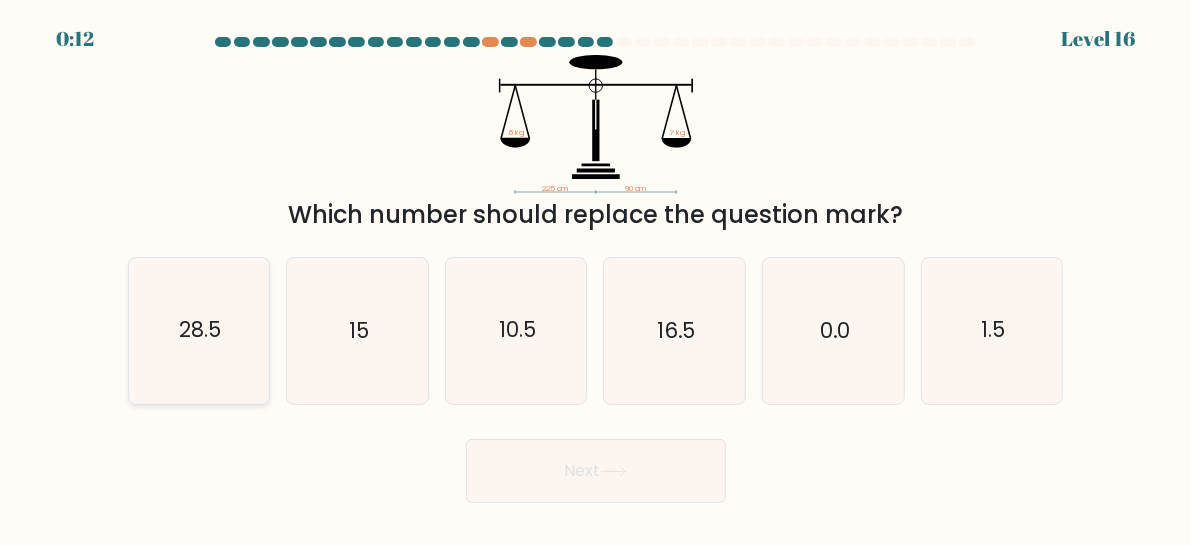 click on "28.5" 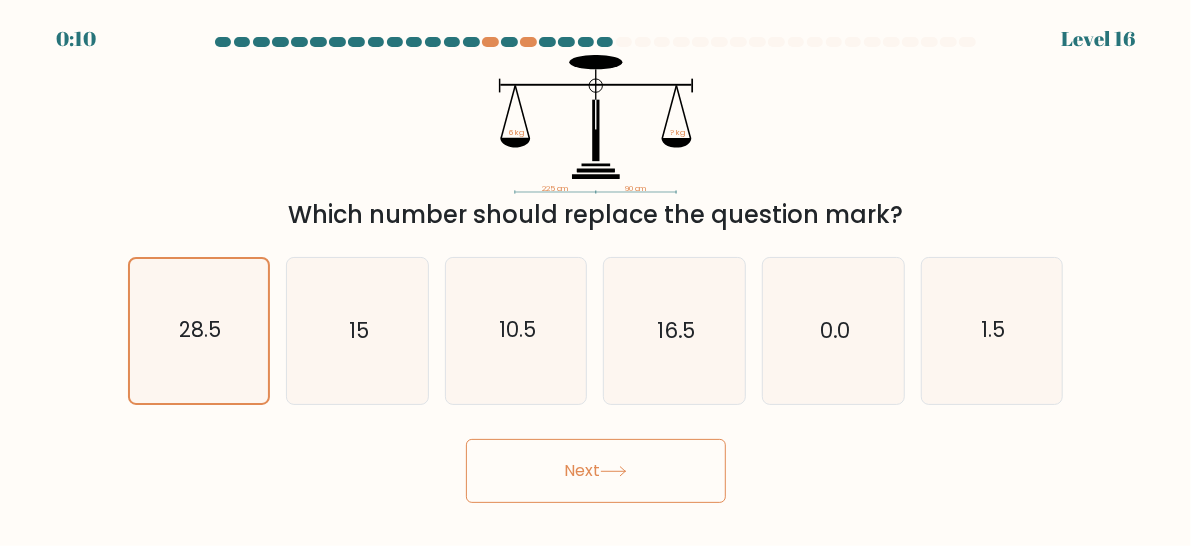 click on "Next" at bounding box center (596, 471) 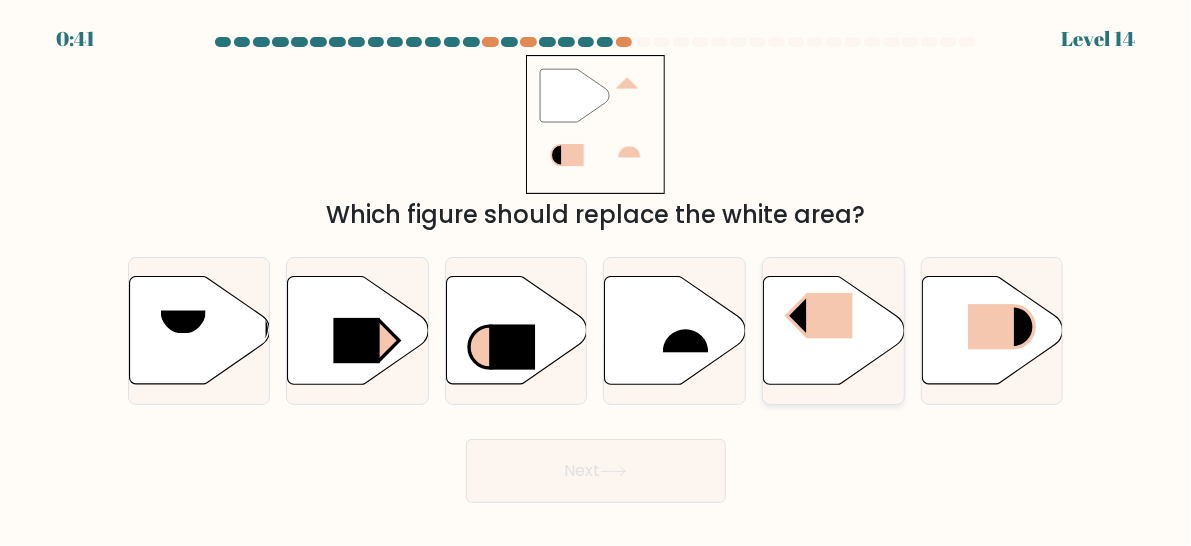 click 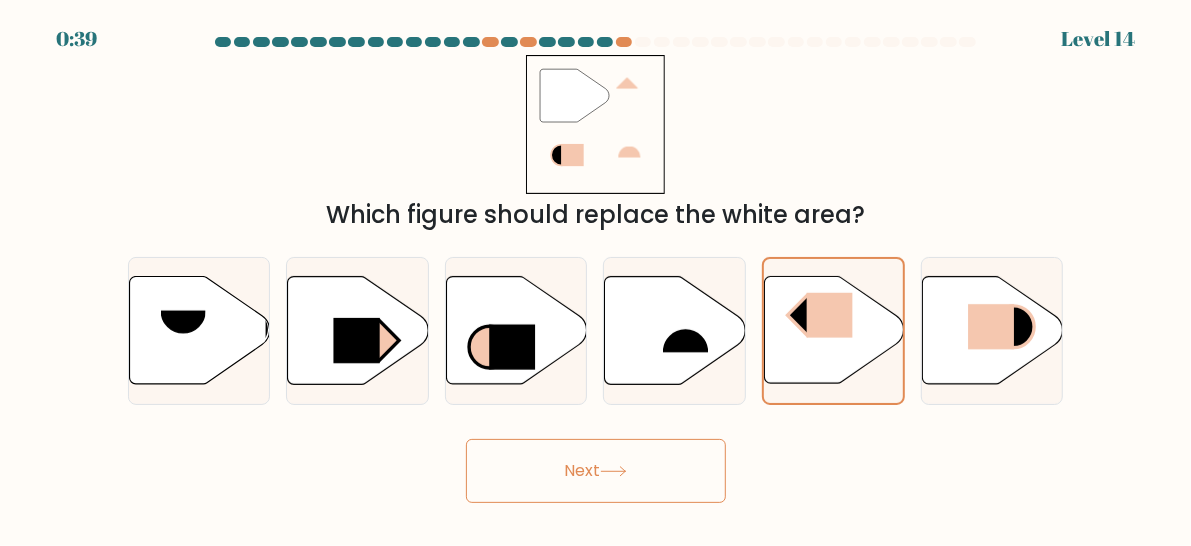 click on "0:39
Level 14" at bounding box center (595, 273) 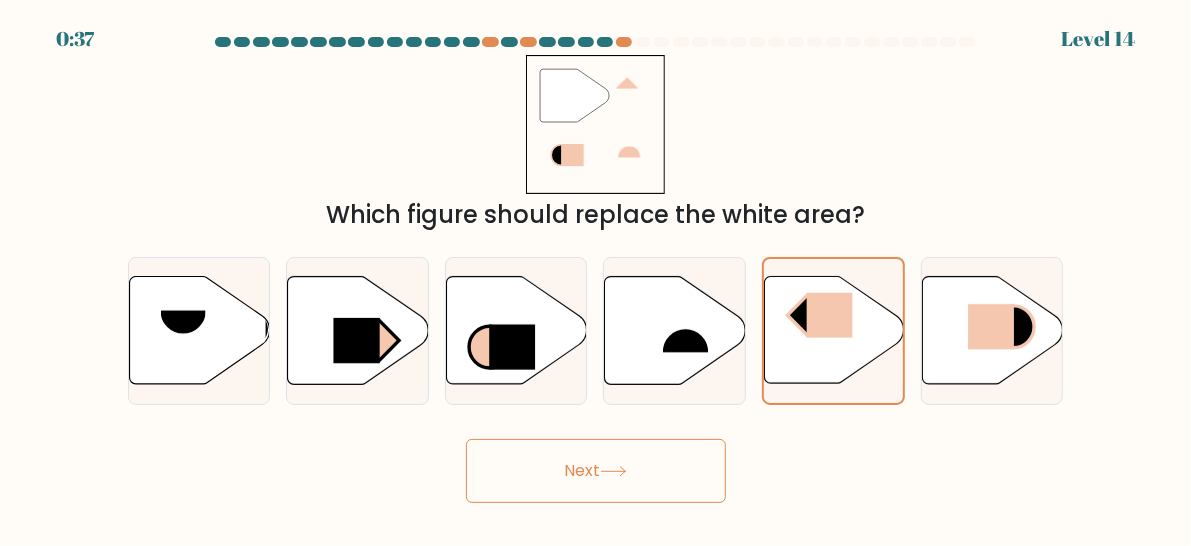 click on "Next" at bounding box center [596, 471] 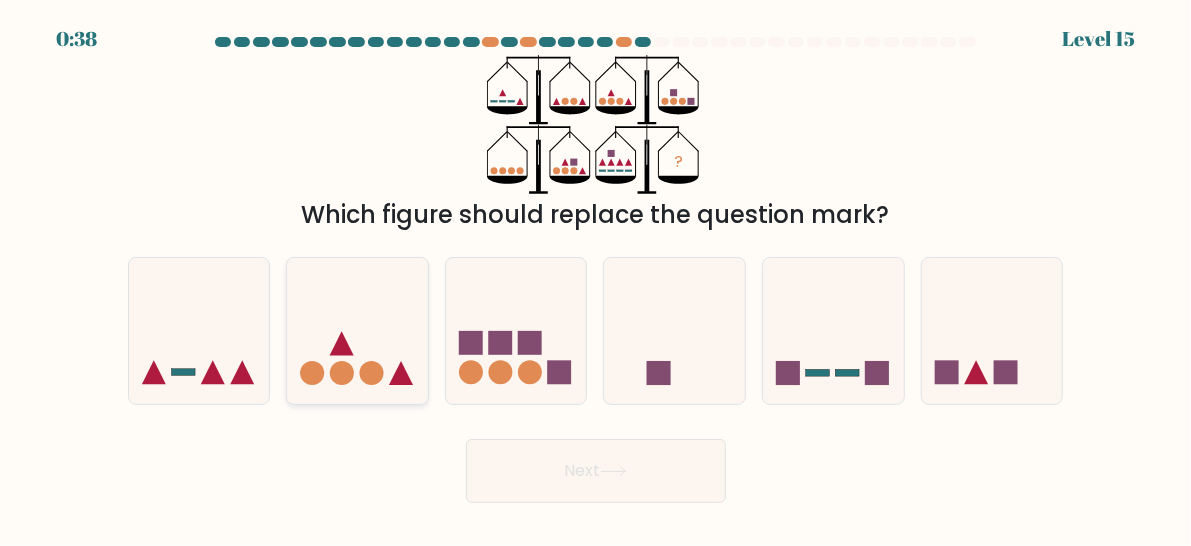 click 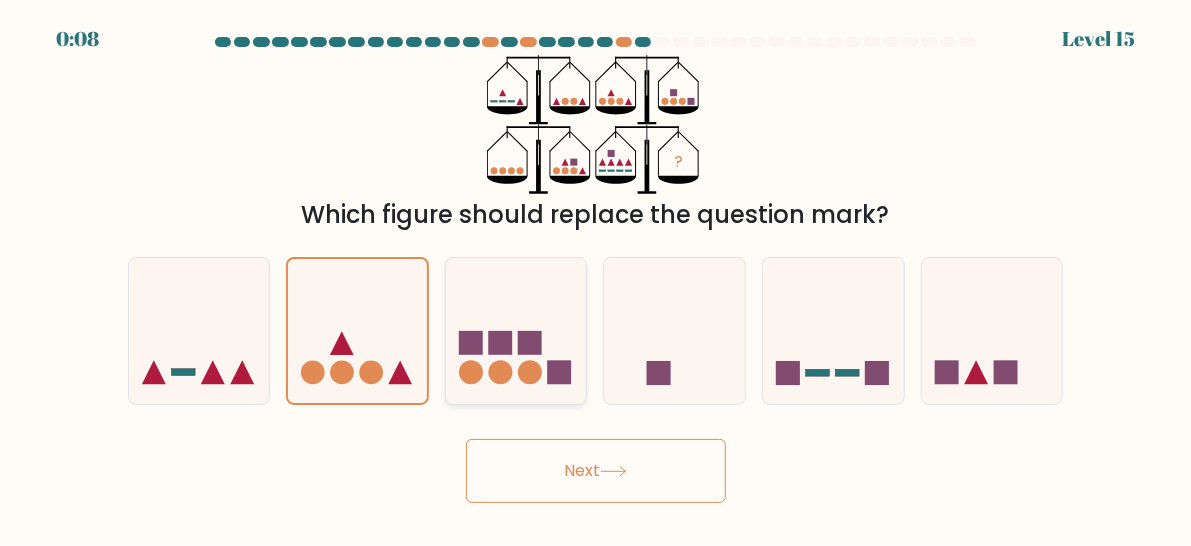 click 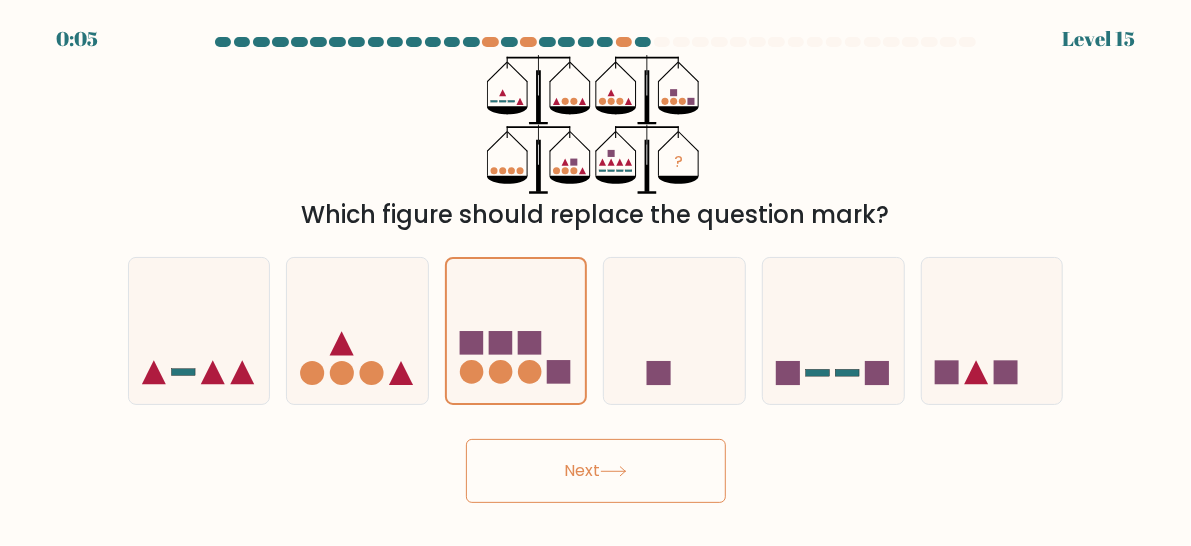 click on "Next" at bounding box center (596, 471) 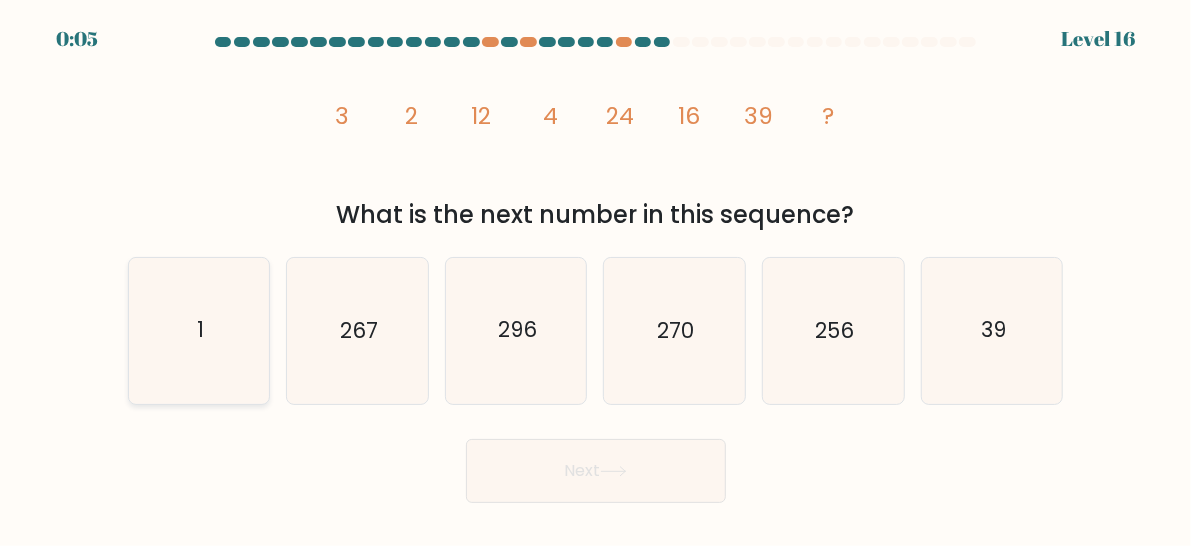 click on "1" 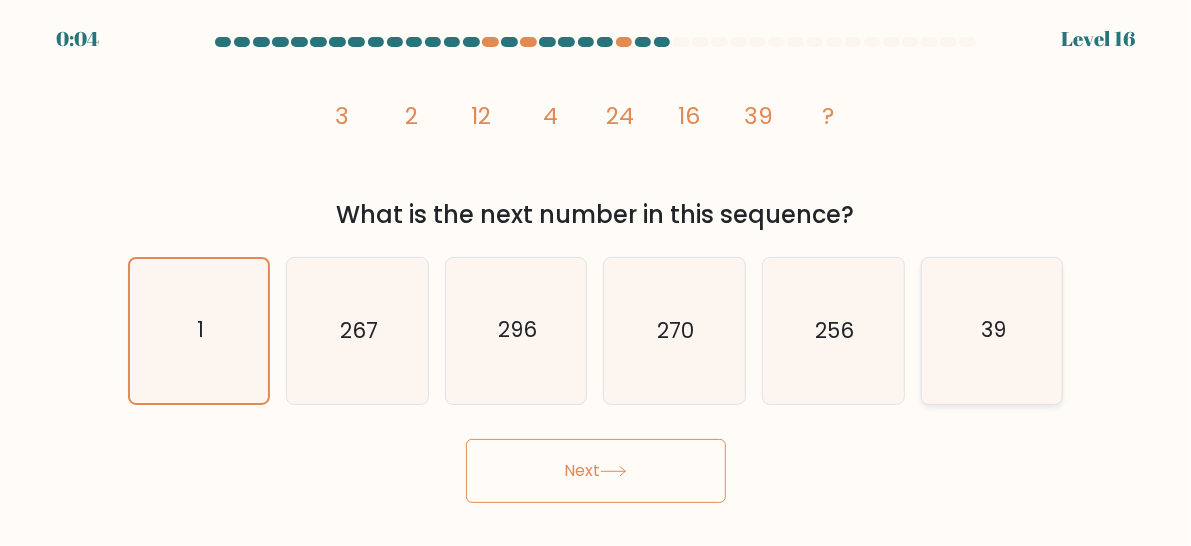 click on "39" 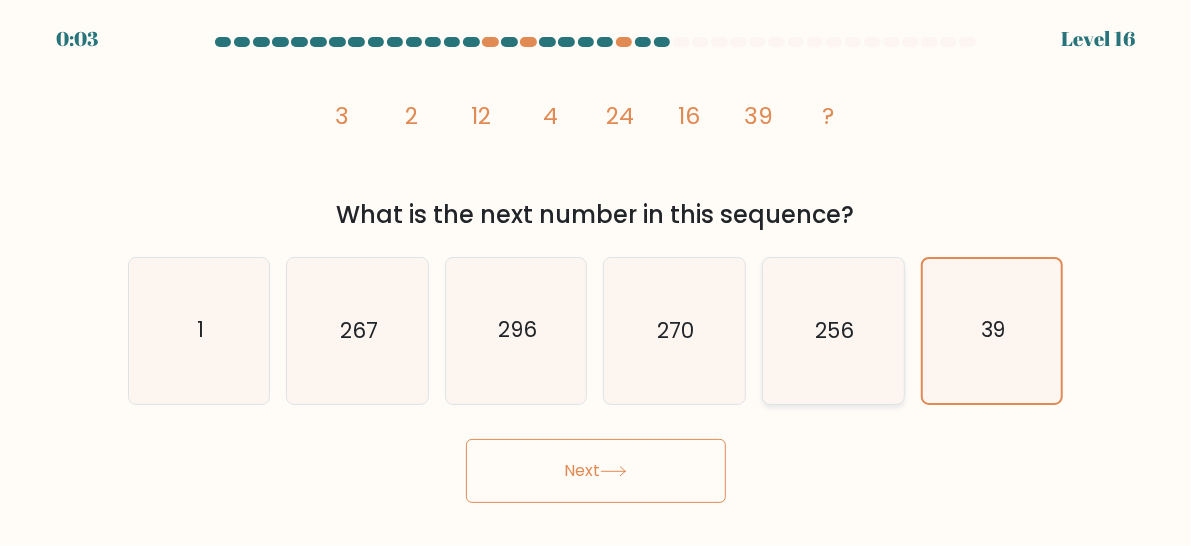 click on "256" 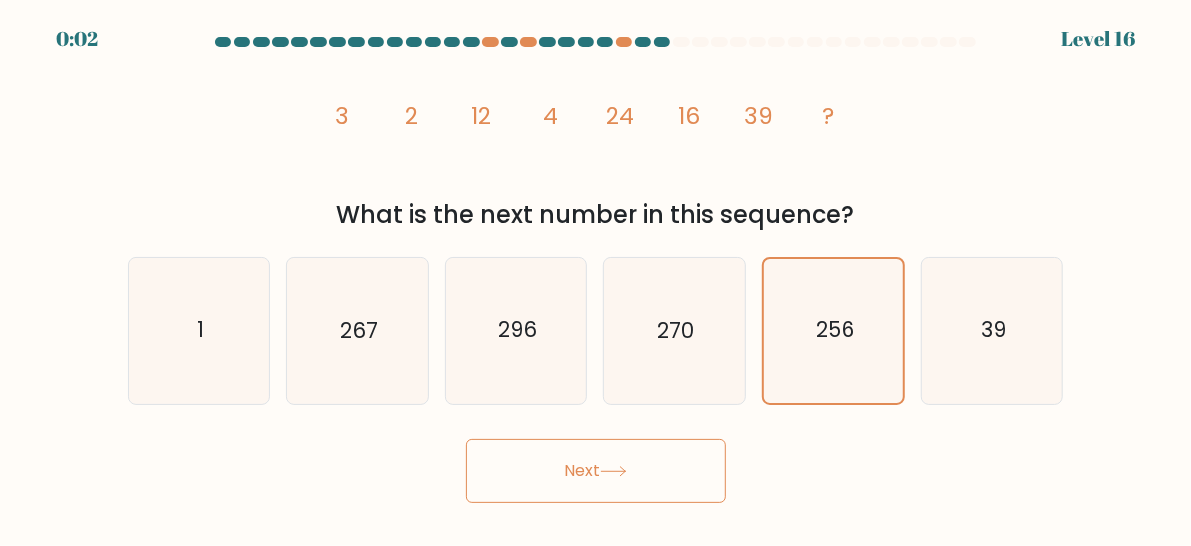 click on "Next" at bounding box center (596, 471) 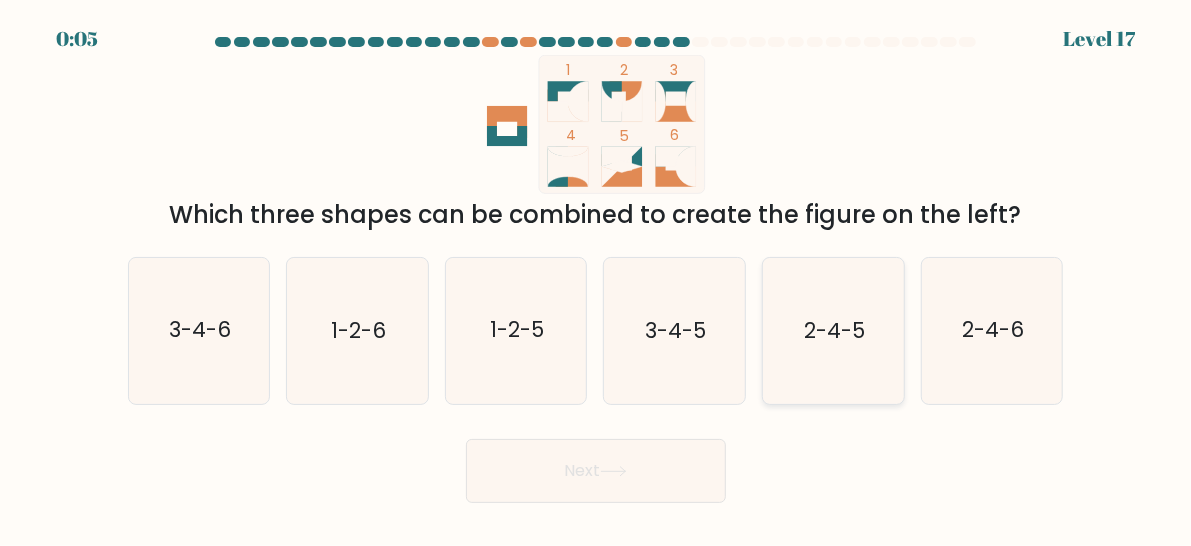 click on "2-4-5" 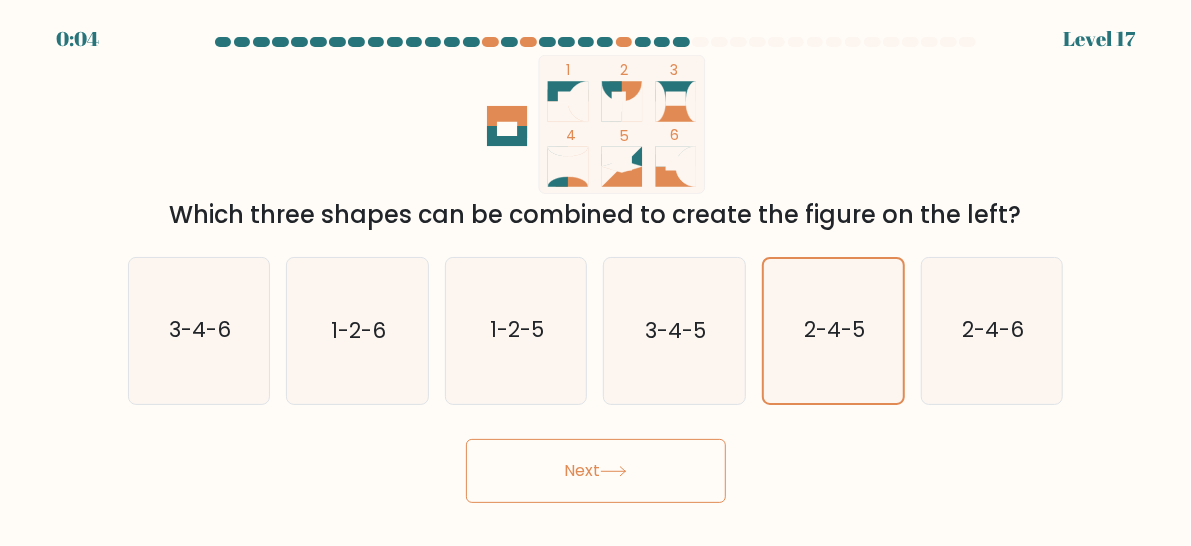 click on "Next" at bounding box center (596, 471) 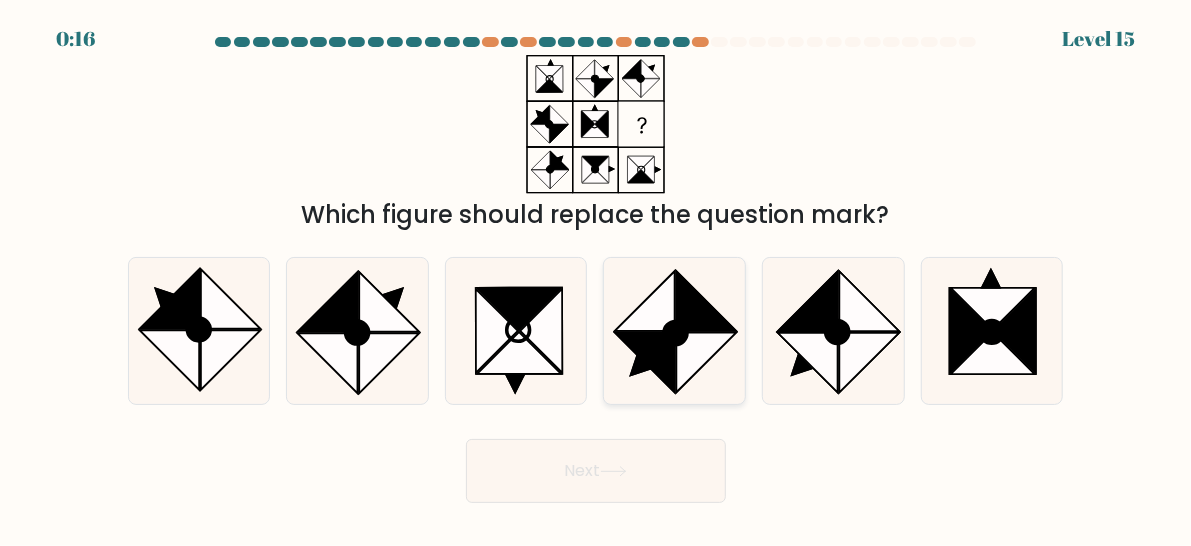 click 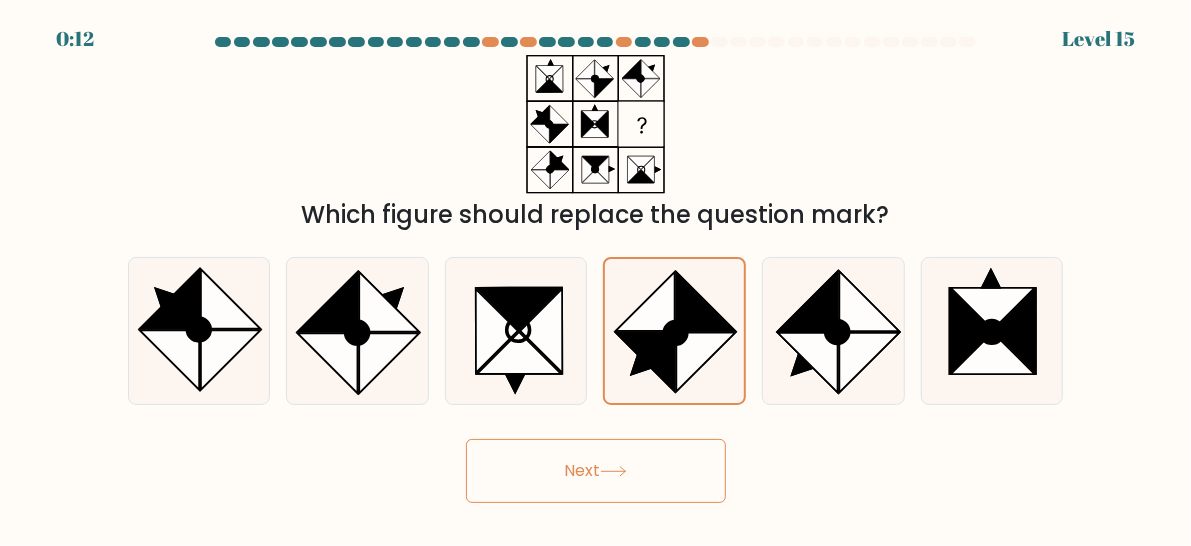 click on "Next" at bounding box center [596, 471] 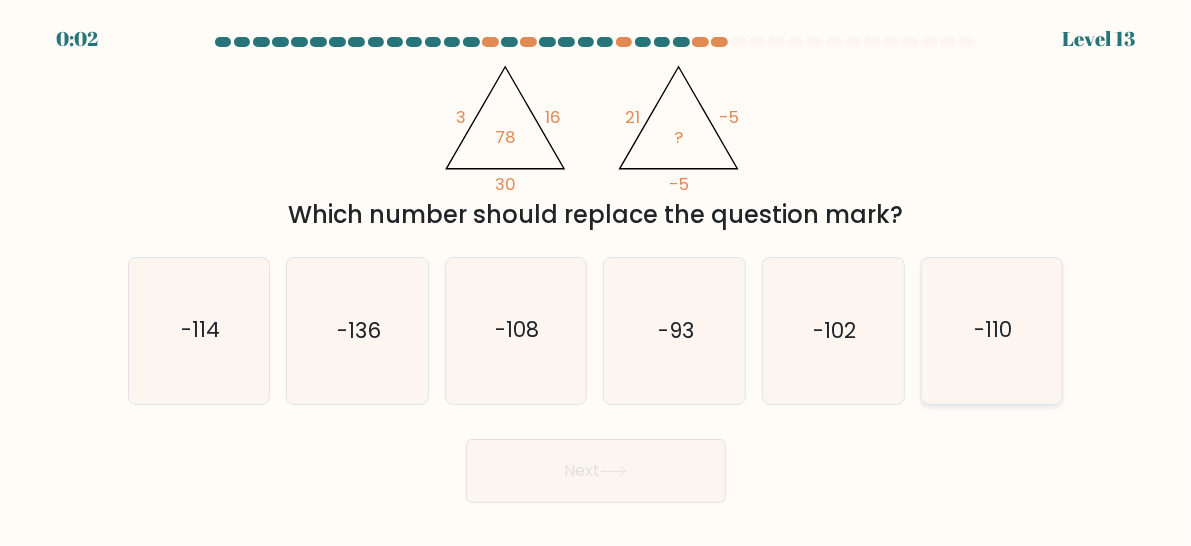 click on "-110" 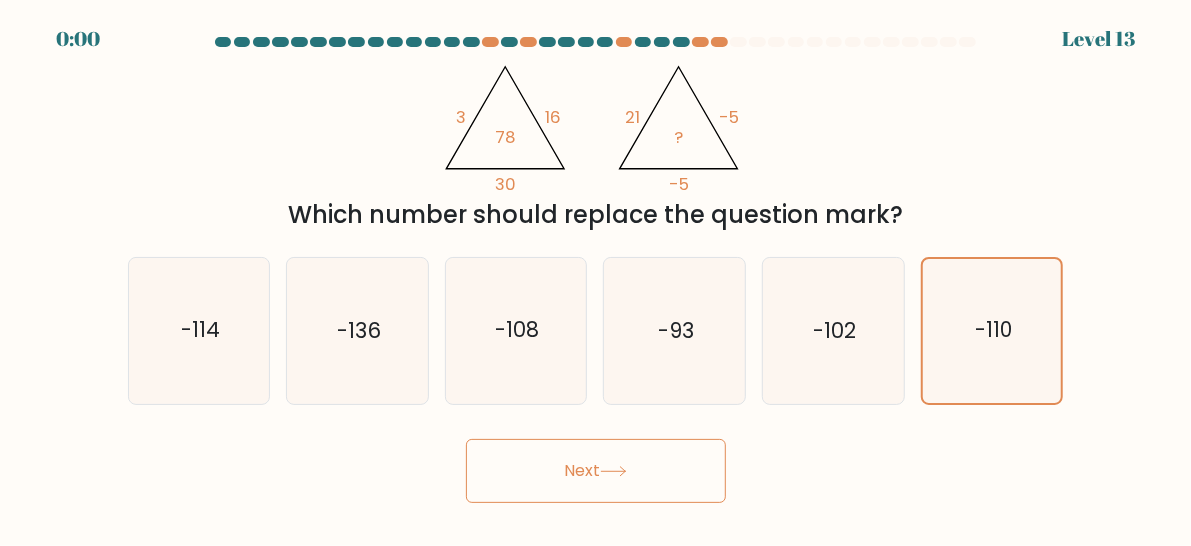click on "Next" at bounding box center (596, 471) 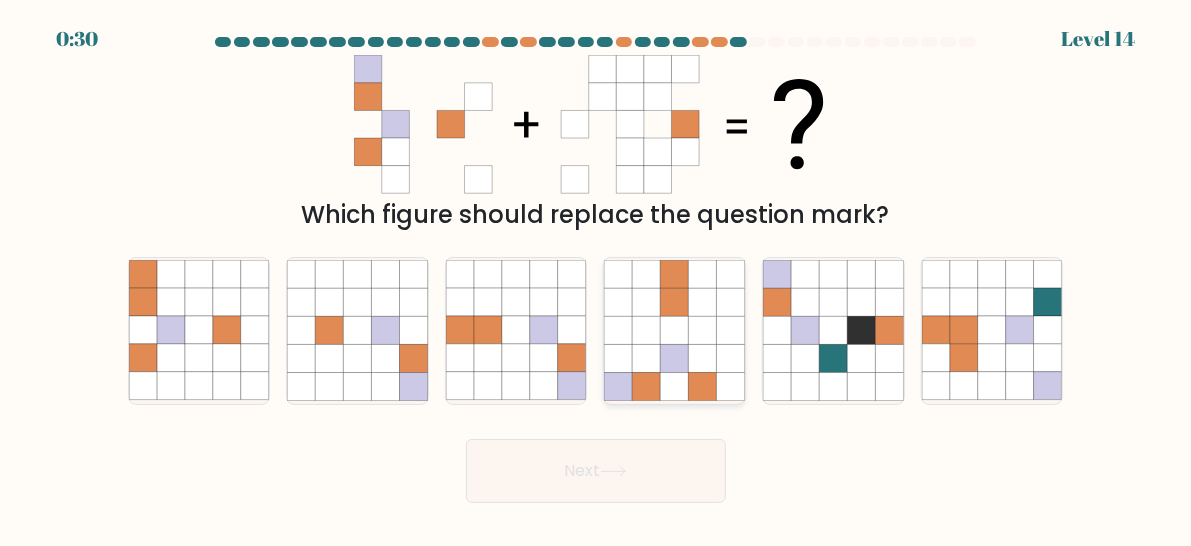 click 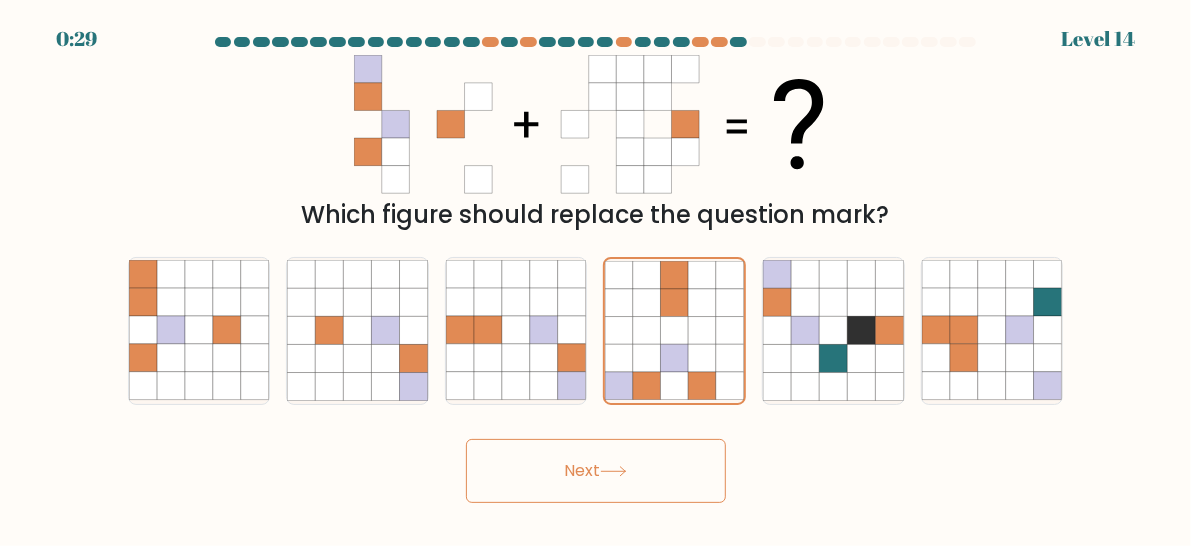 click on "Next" at bounding box center [596, 471] 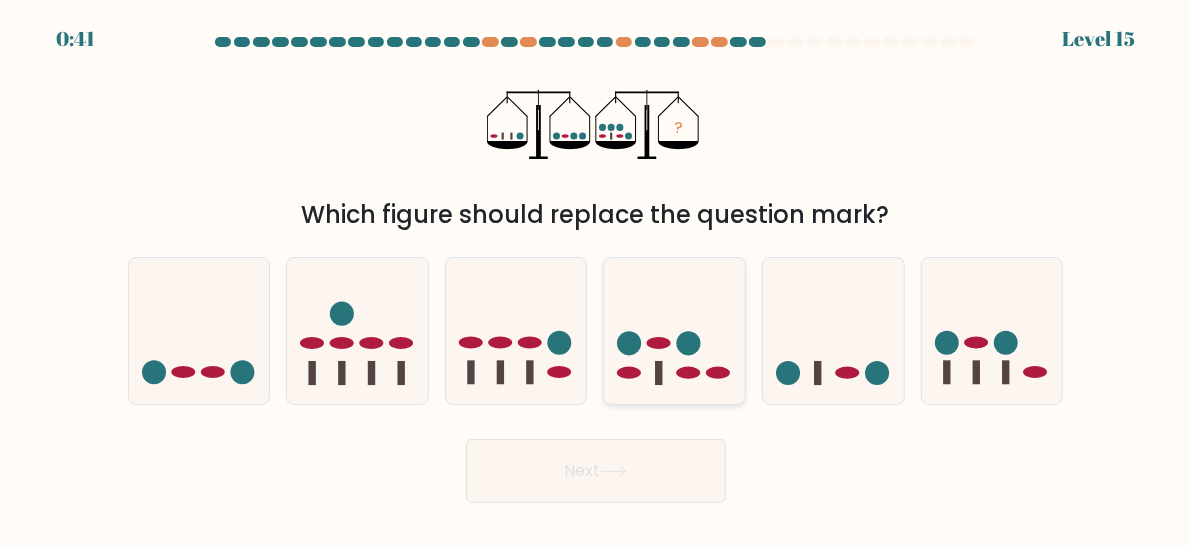 click 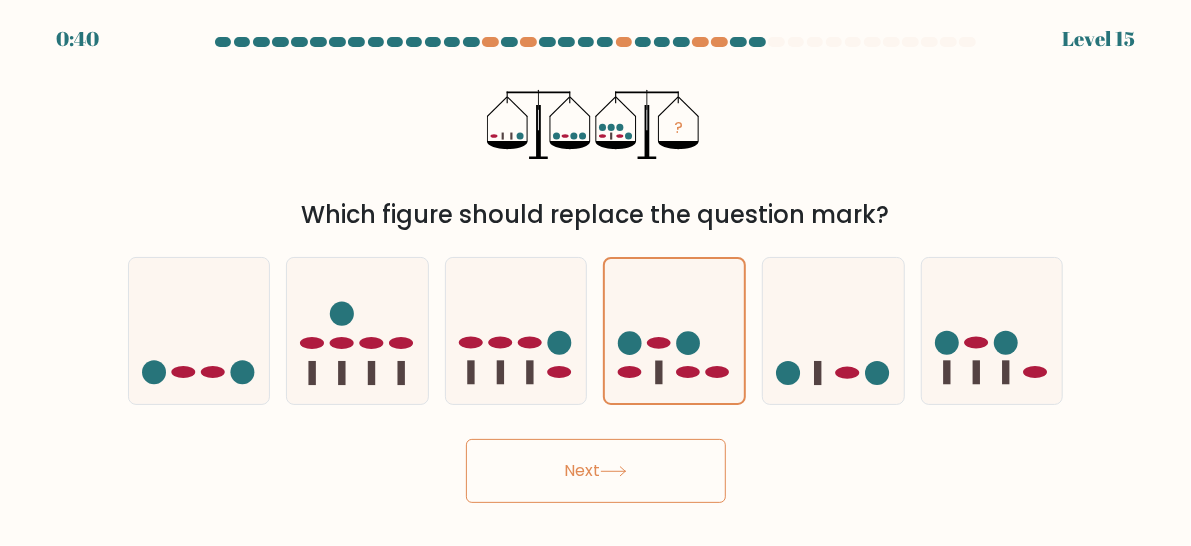 click on "Next" at bounding box center [596, 471] 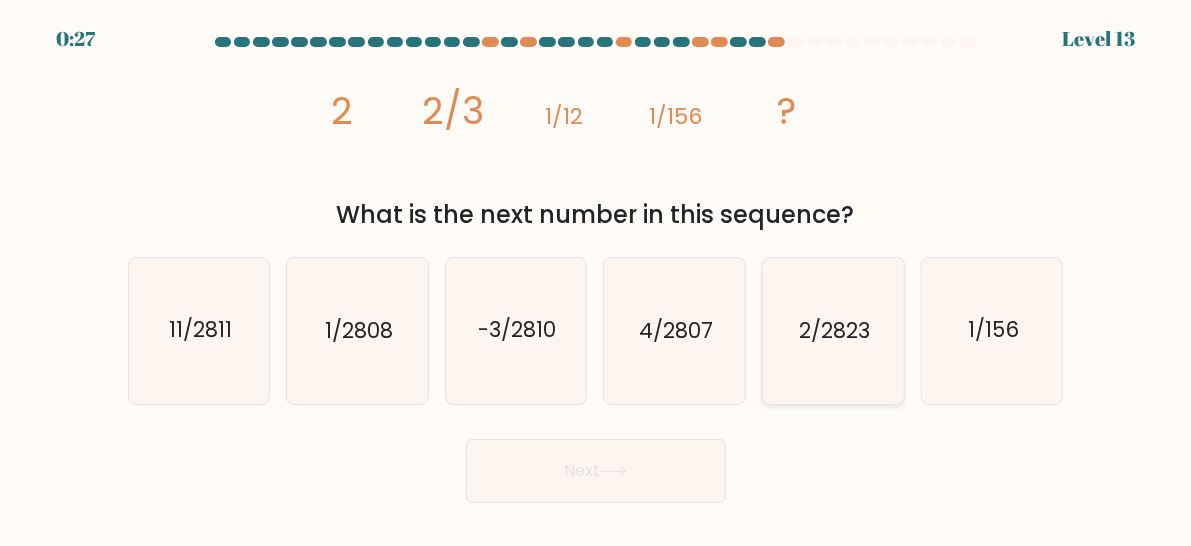 click on "2/2823" 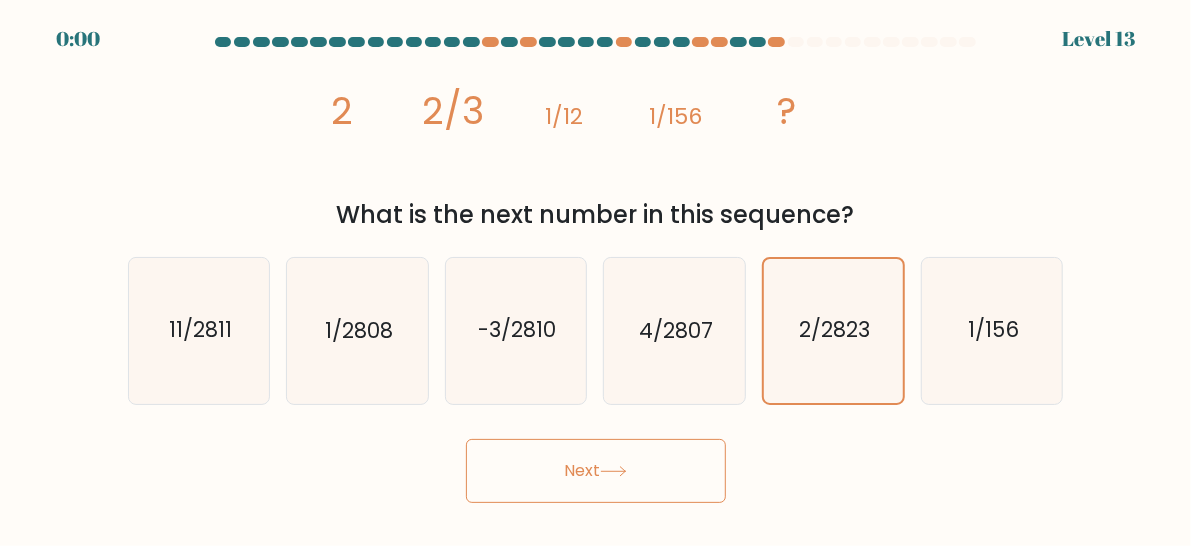 click on "Next" at bounding box center [596, 471] 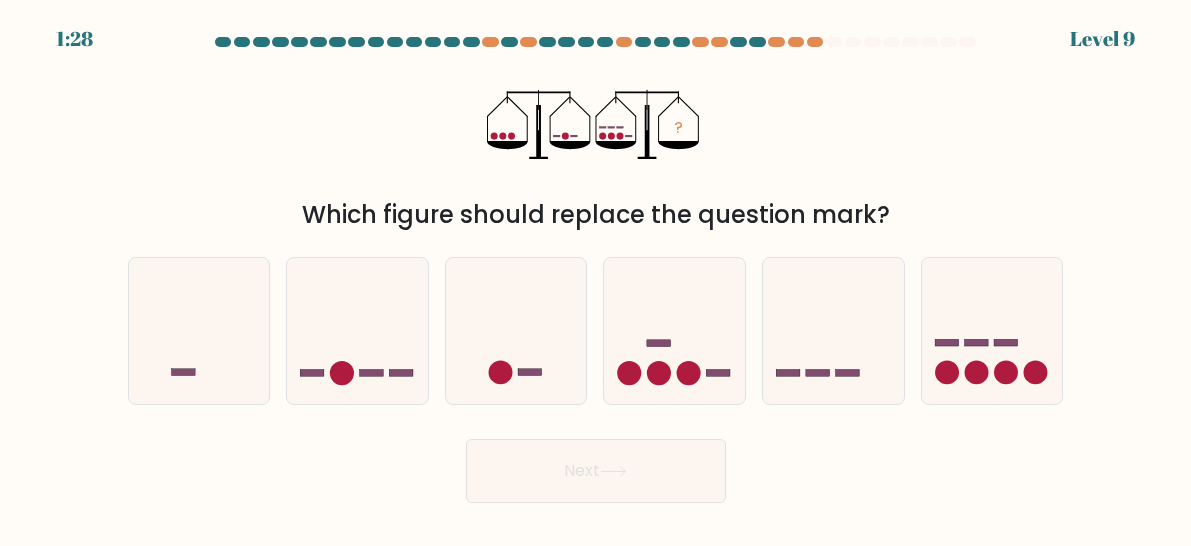 scroll, scrollTop: 0, scrollLeft: 0, axis: both 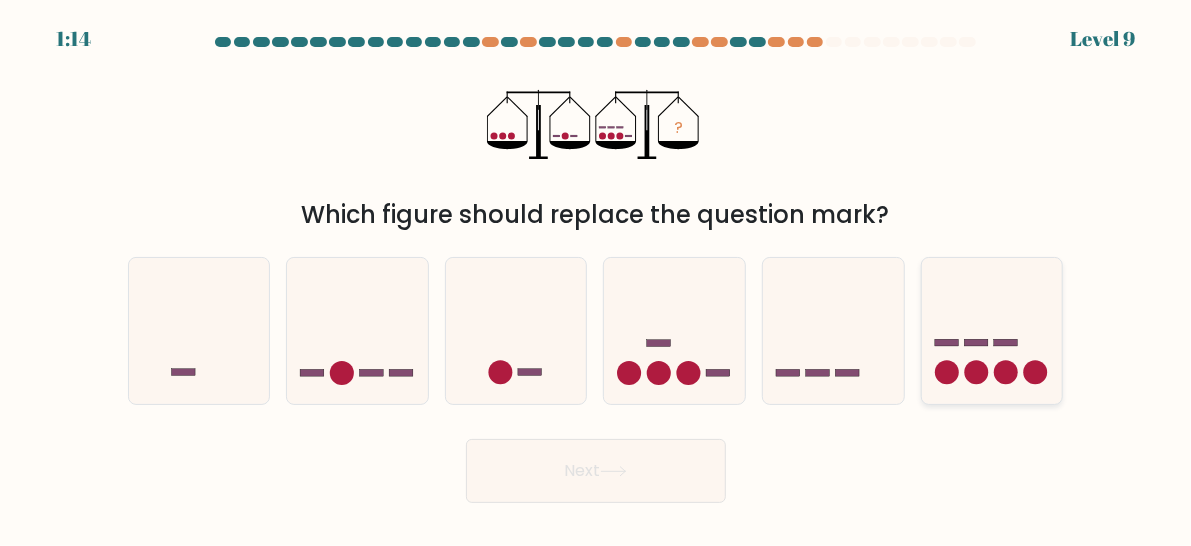 click 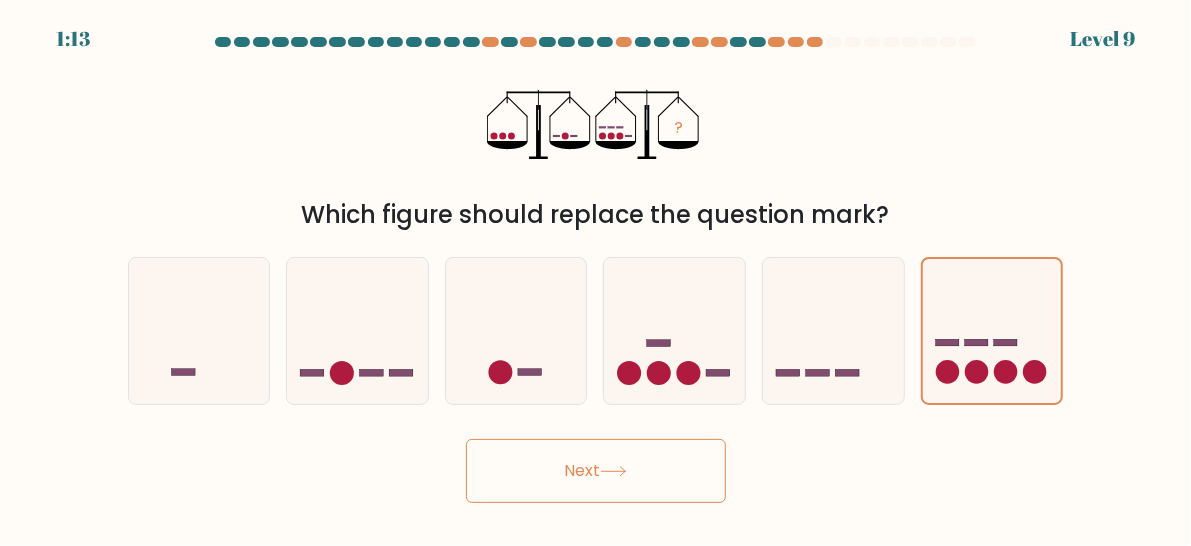 click on "Next" at bounding box center [596, 471] 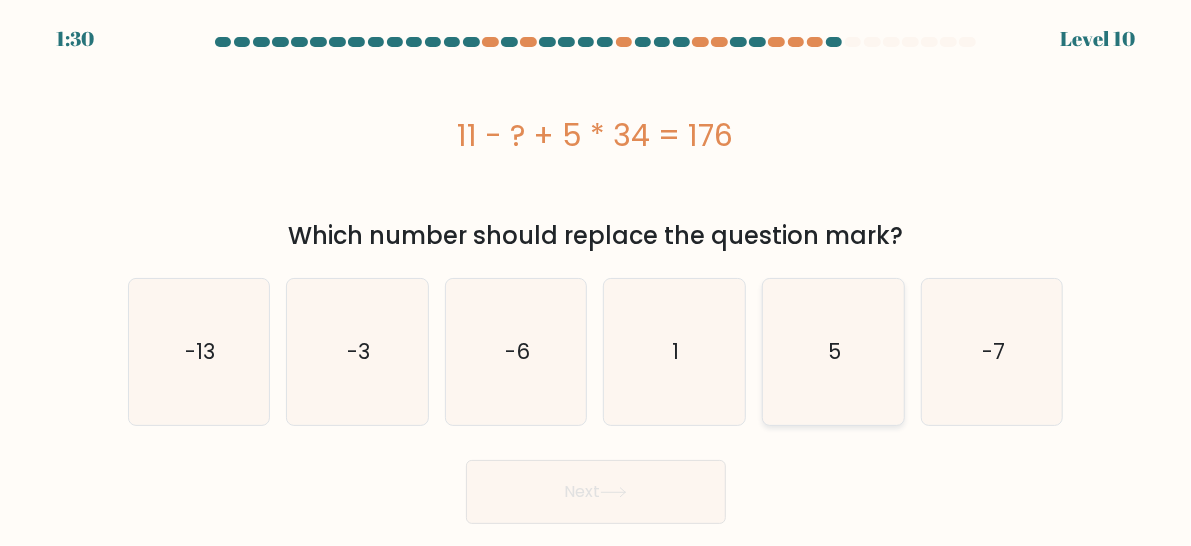click on "5" 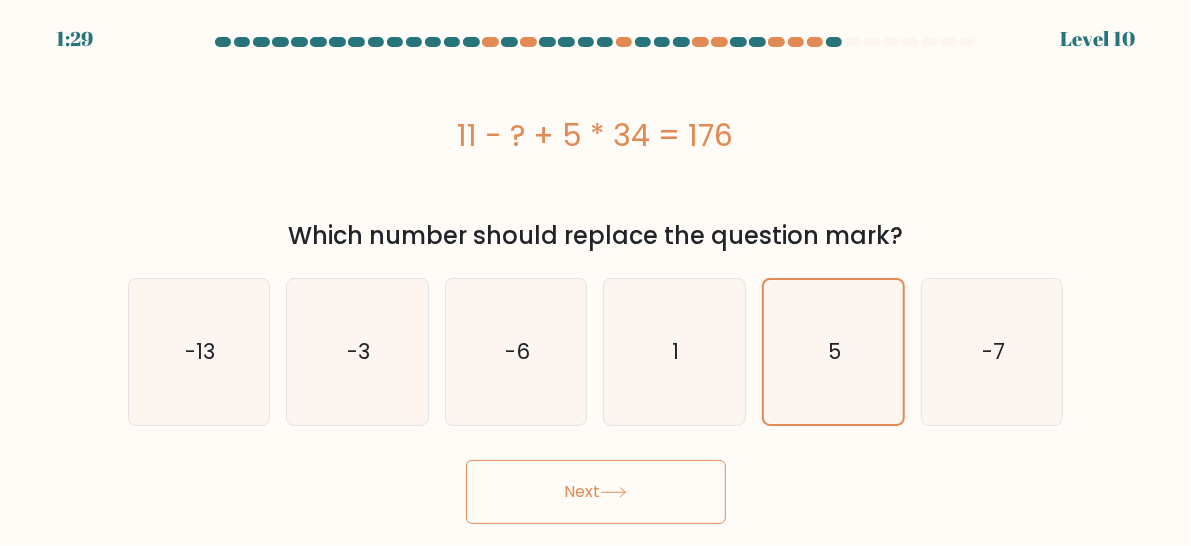click on "Next" at bounding box center [596, 492] 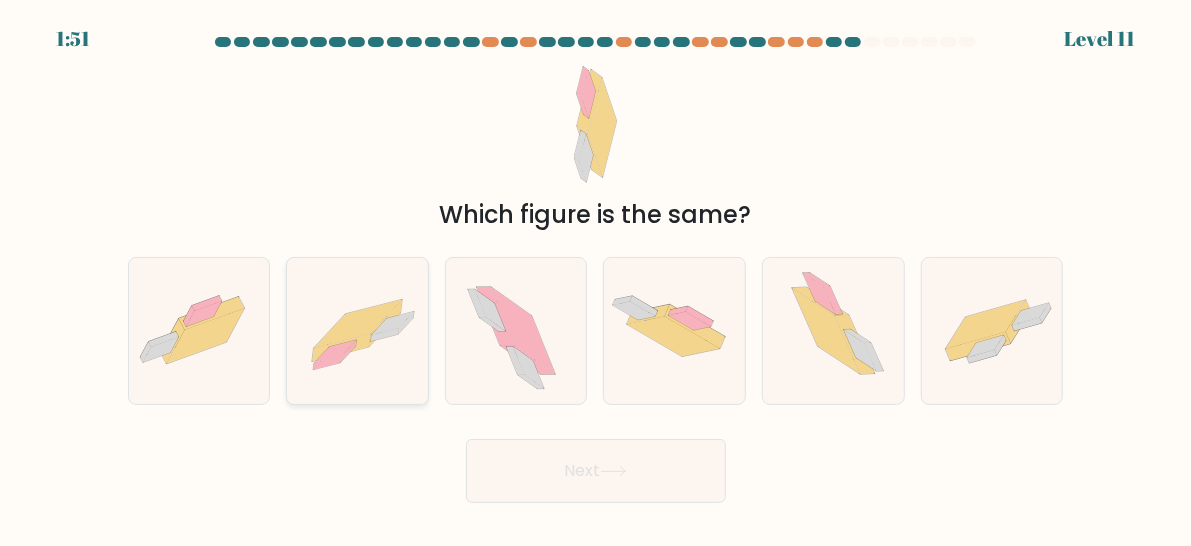 click 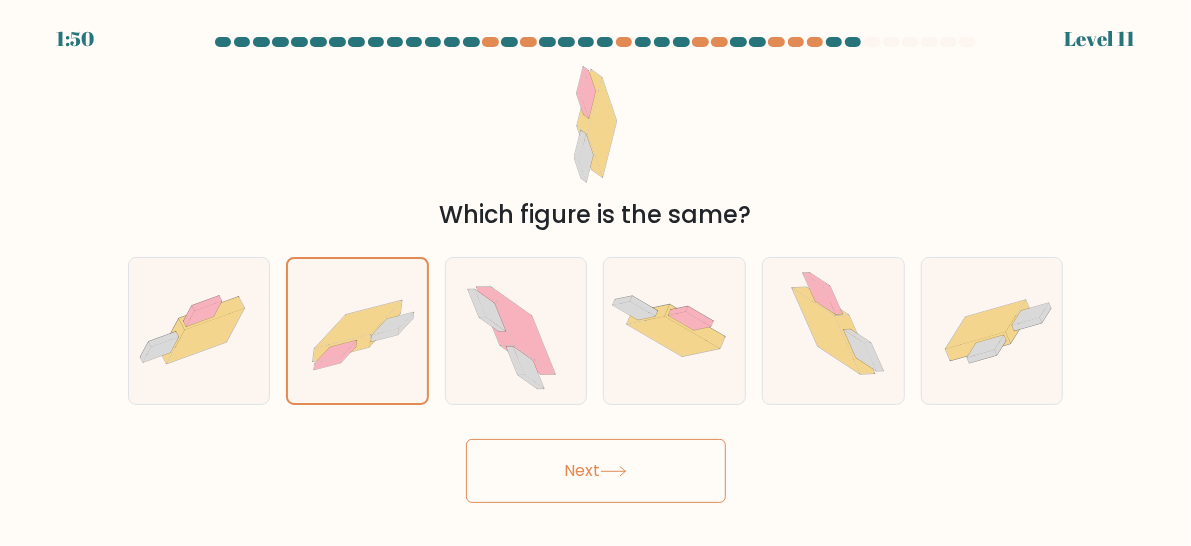 click on "Next" at bounding box center [596, 471] 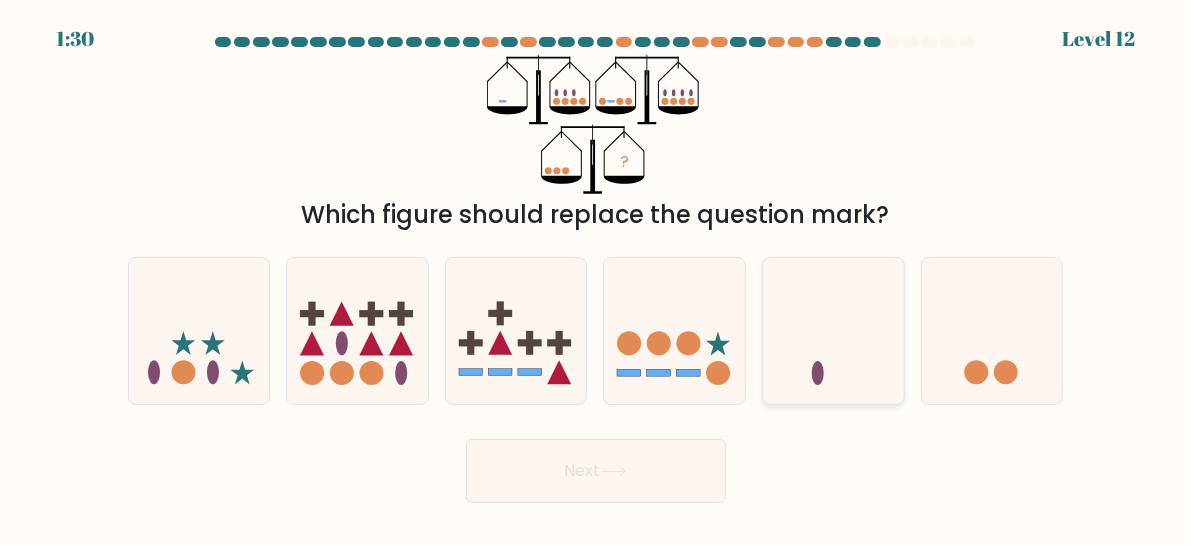 click 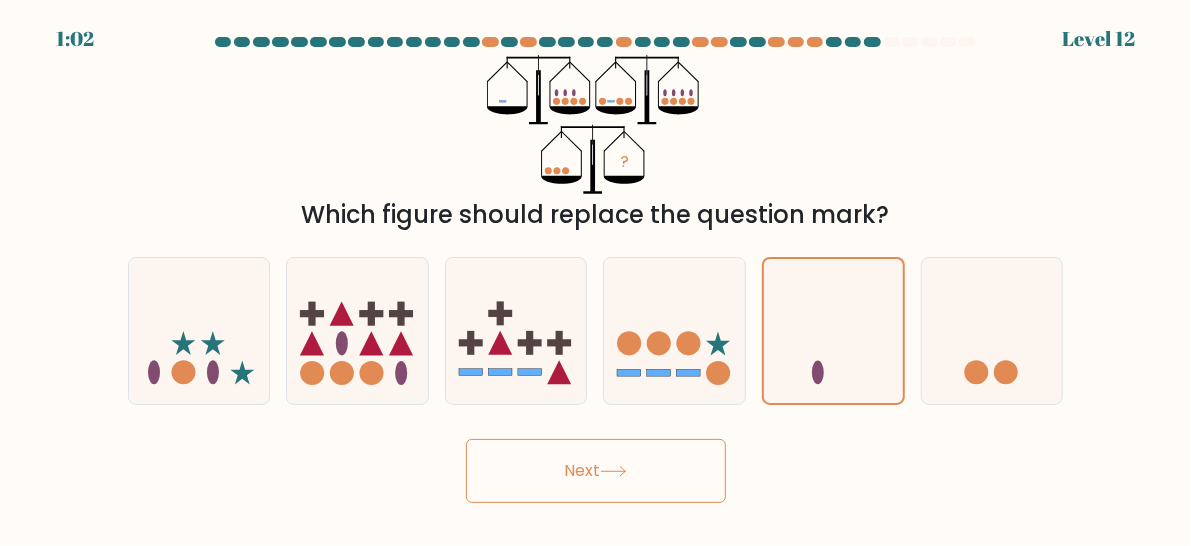 click on "Next" at bounding box center (596, 471) 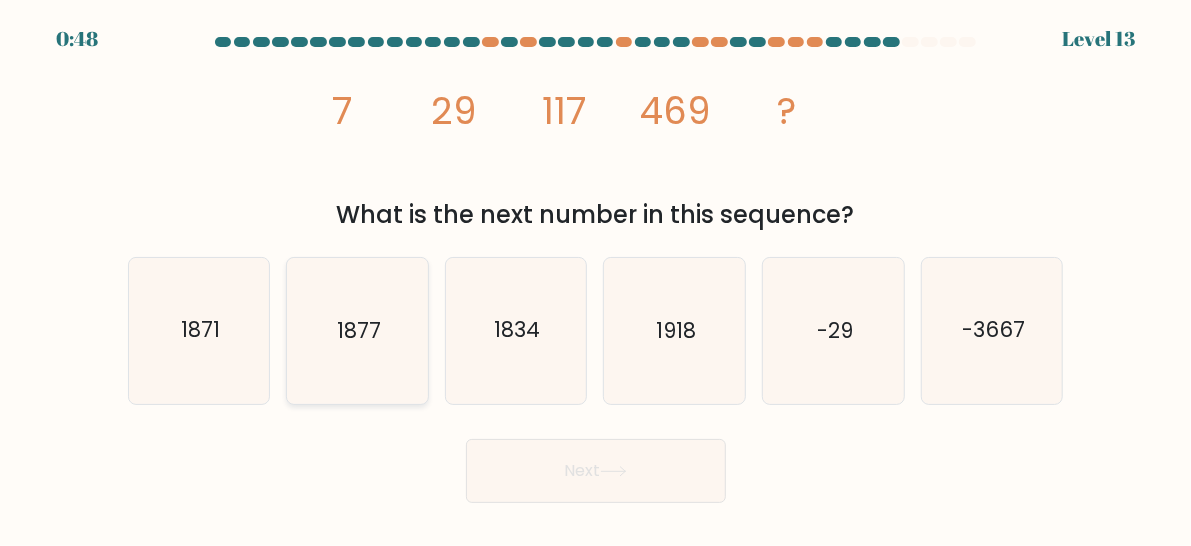 click on "1877" 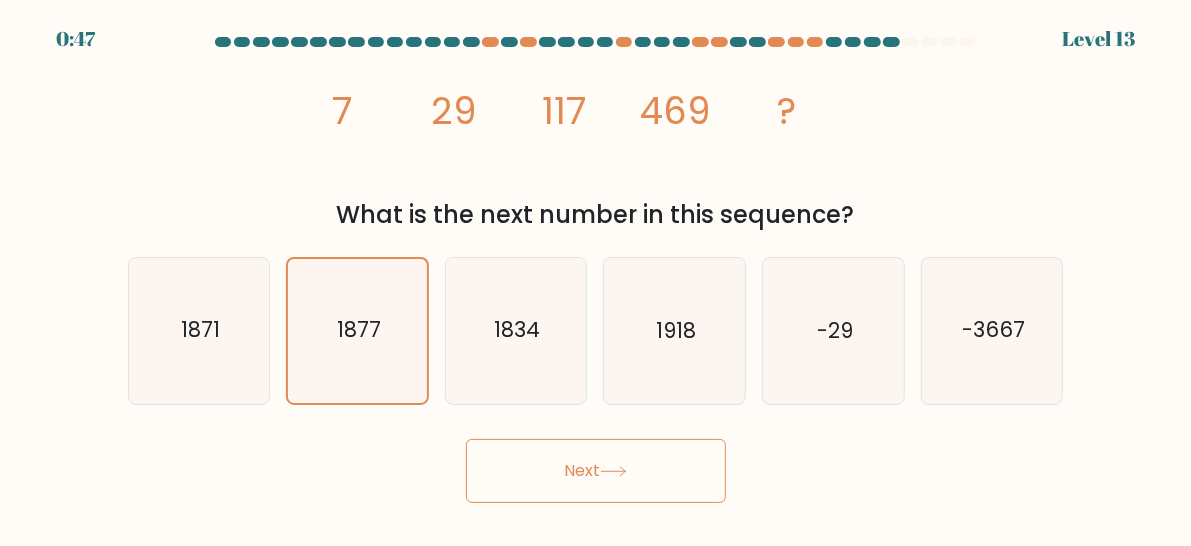 click on "0:47
Level 13" at bounding box center (595, 273) 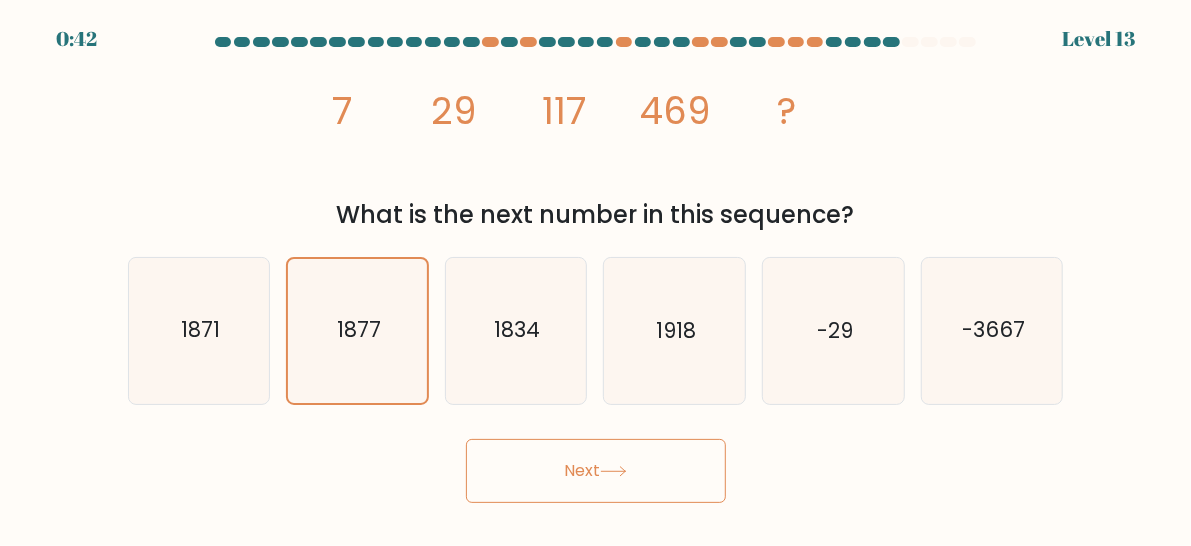 click 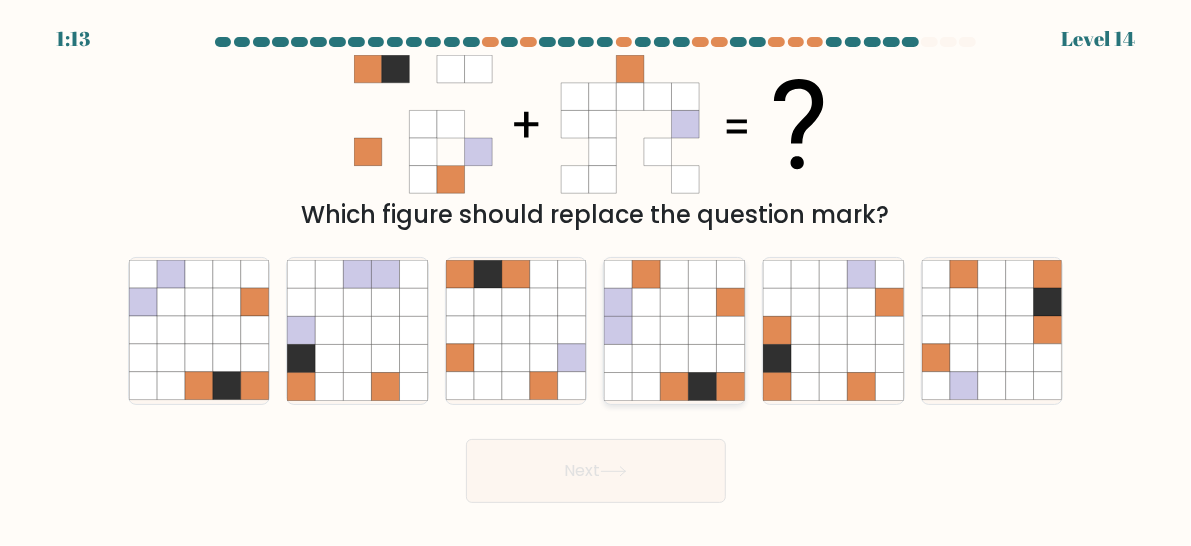 click 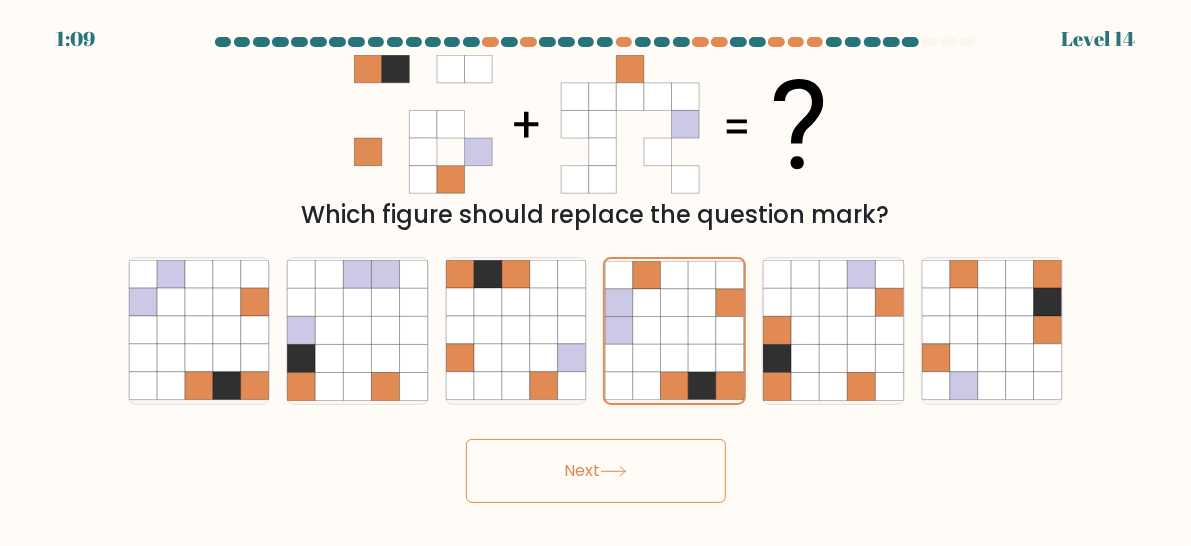 click on "Next" at bounding box center [596, 471] 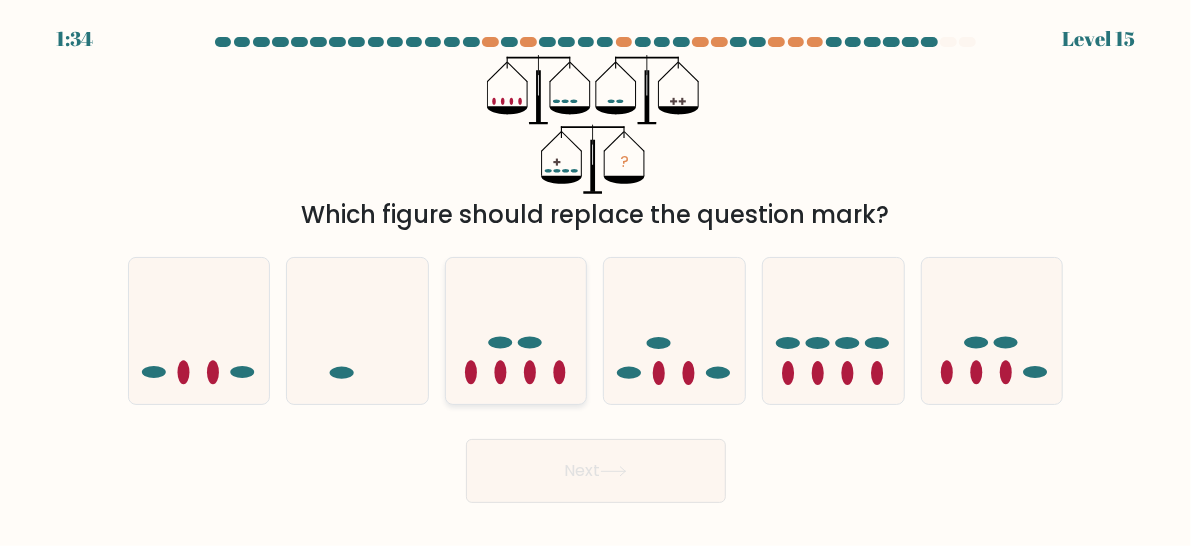 click 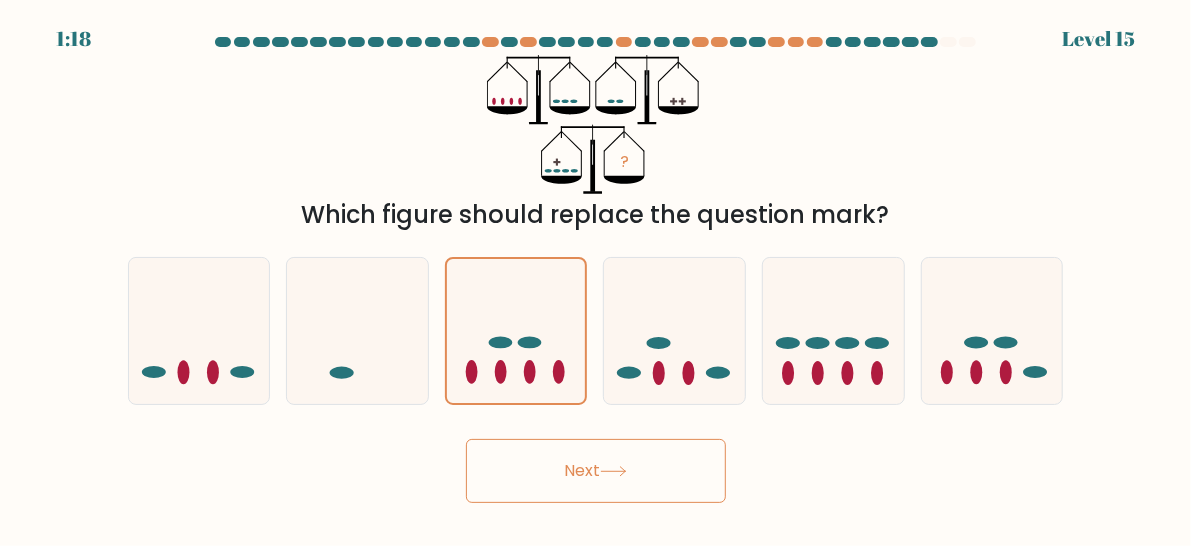 click on "Next" at bounding box center (596, 471) 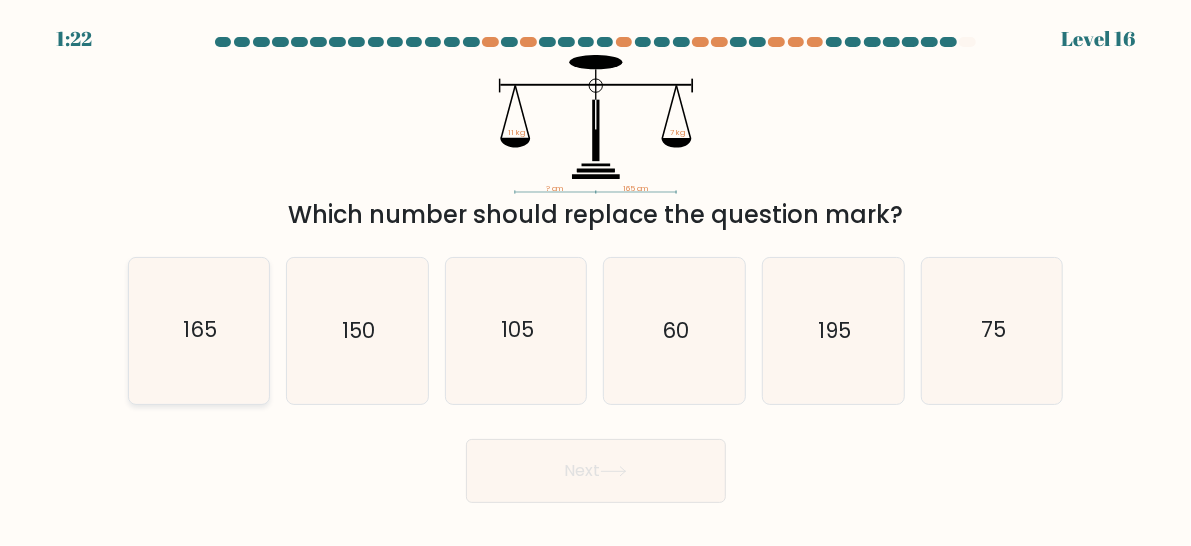 click on "165" 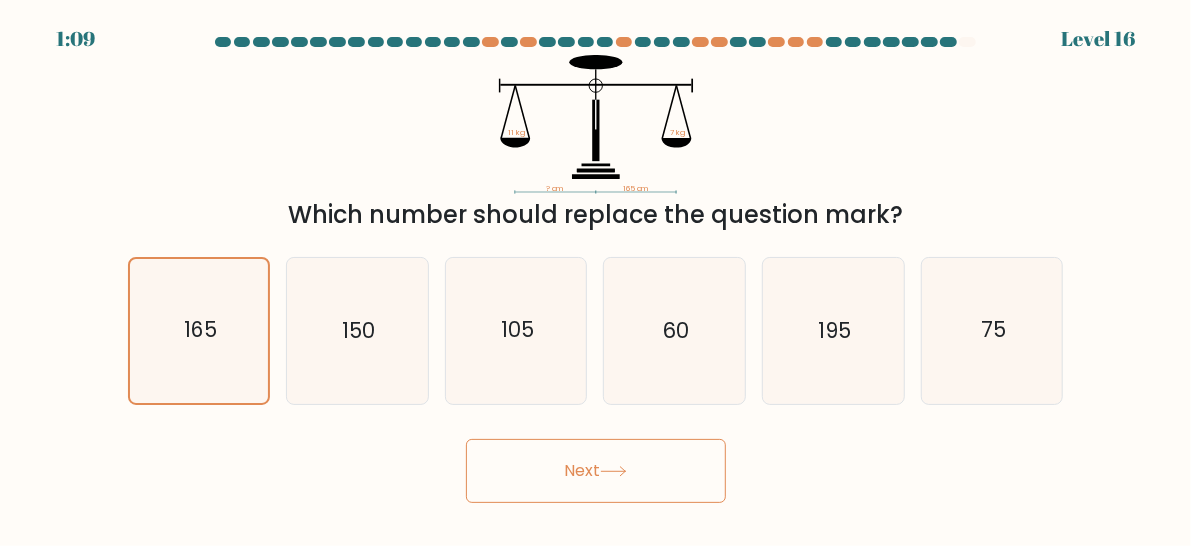 click on "Next" at bounding box center [596, 471] 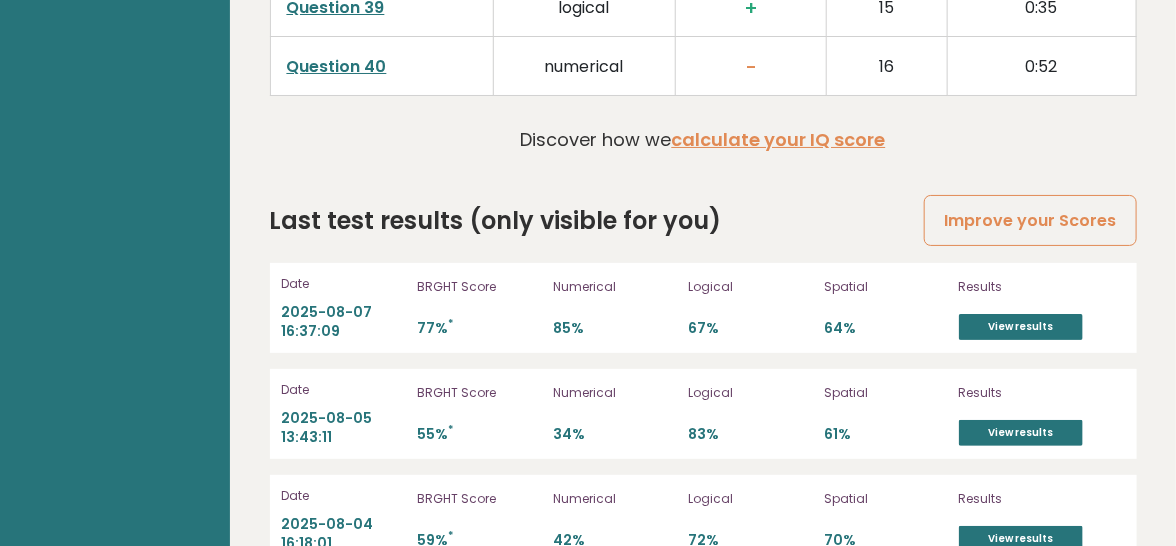 scroll, scrollTop: 5413, scrollLeft: 0, axis: vertical 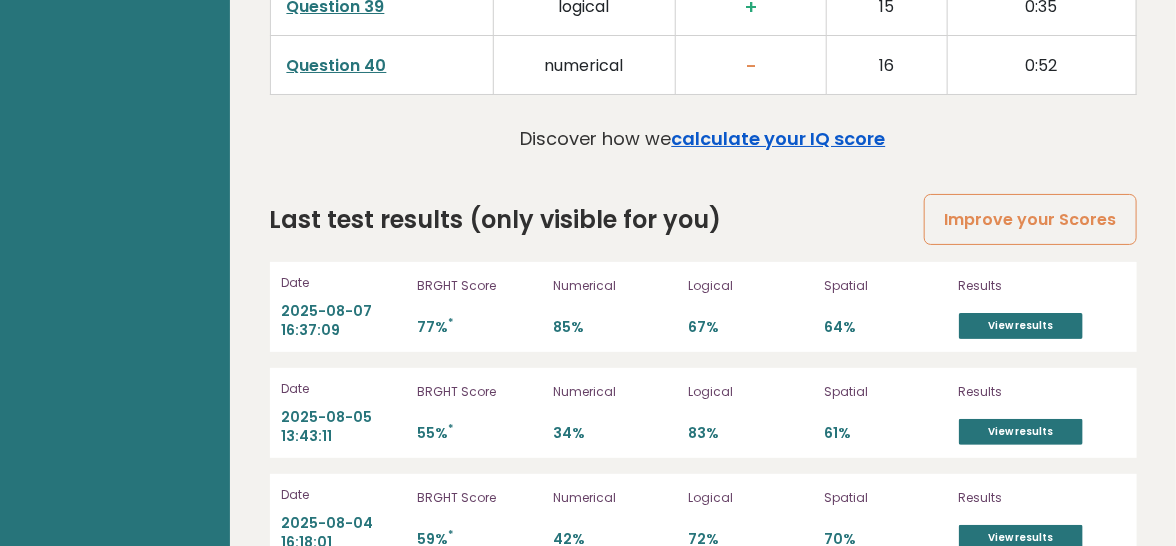 click on "calculate your IQ score" at bounding box center [779, 138] 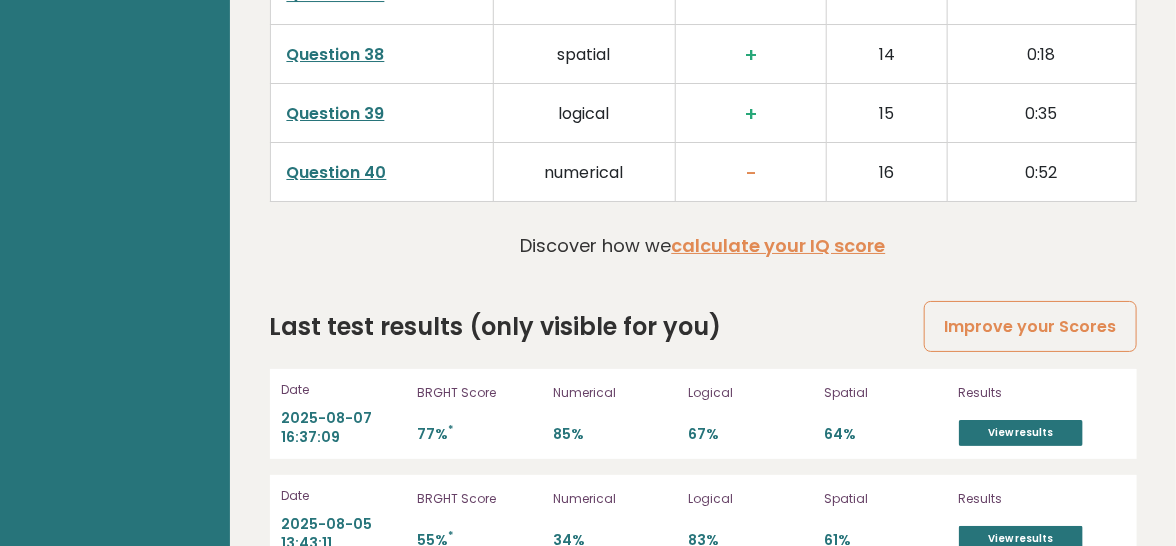 scroll, scrollTop: 5296, scrollLeft: 0, axis: vertical 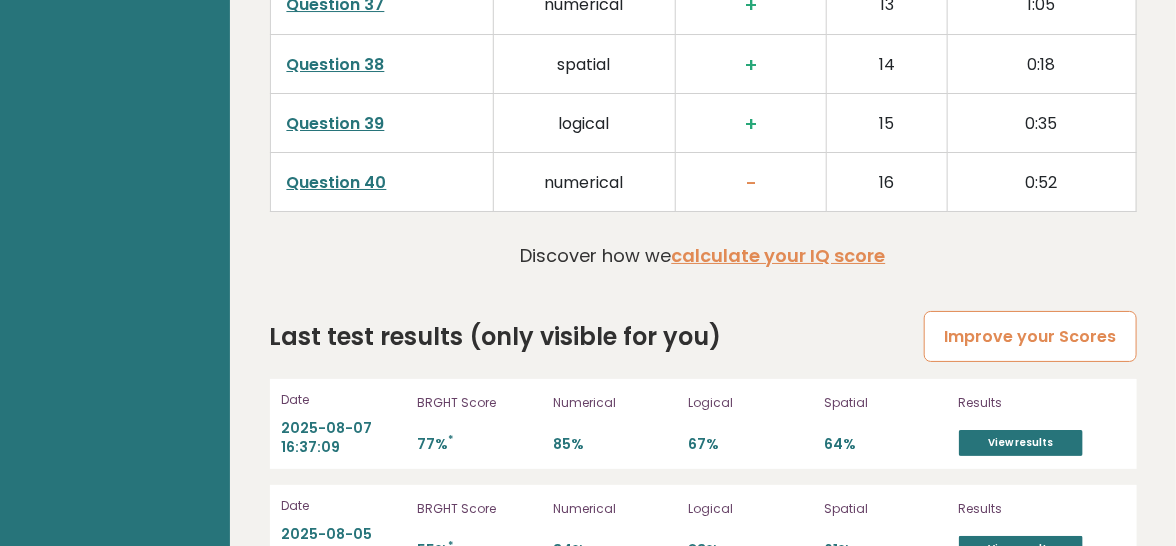 click on "Improve your Scores" at bounding box center (1030, 336) 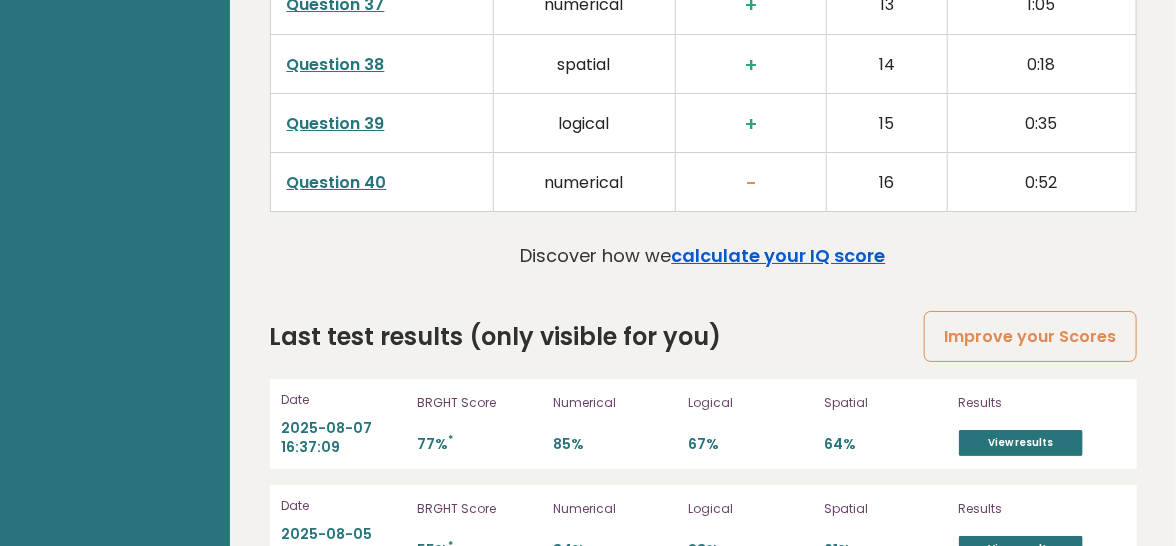 click on "calculate your IQ score" at bounding box center [779, 255] 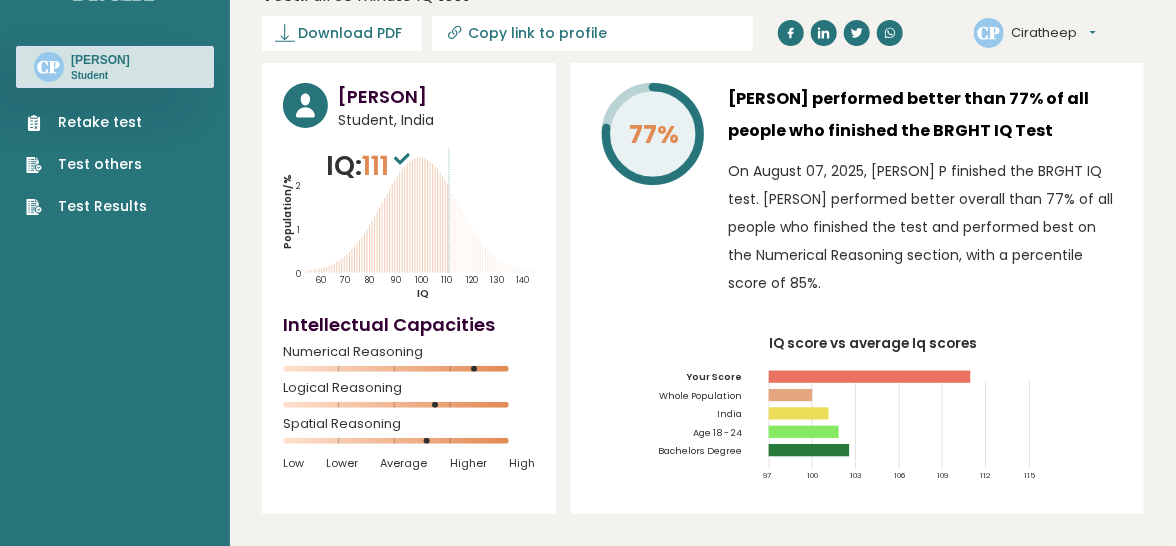 scroll, scrollTop: 0, scrollLeft: 0, axis: both 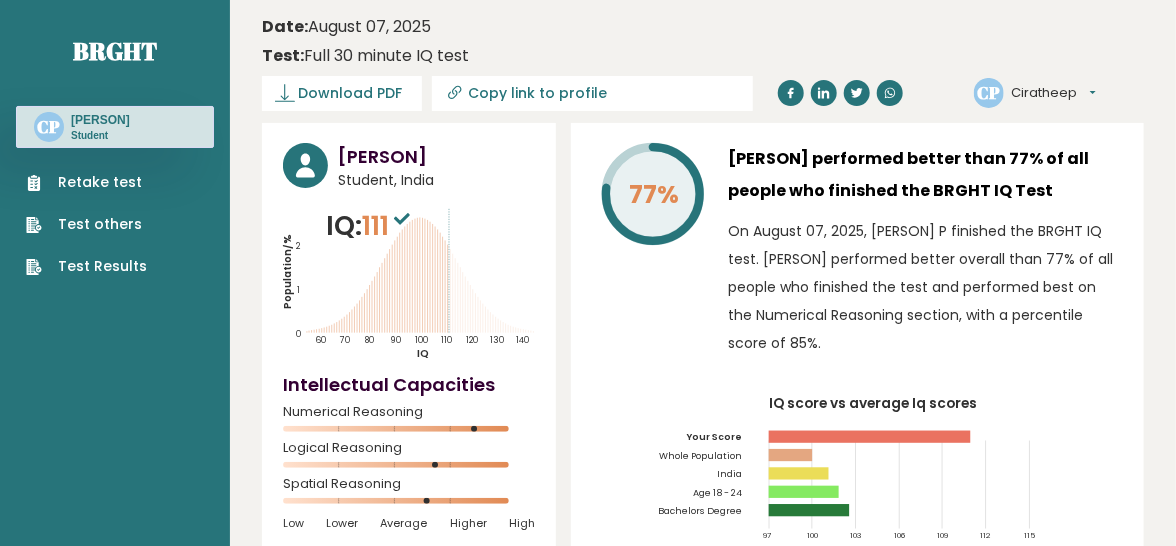click 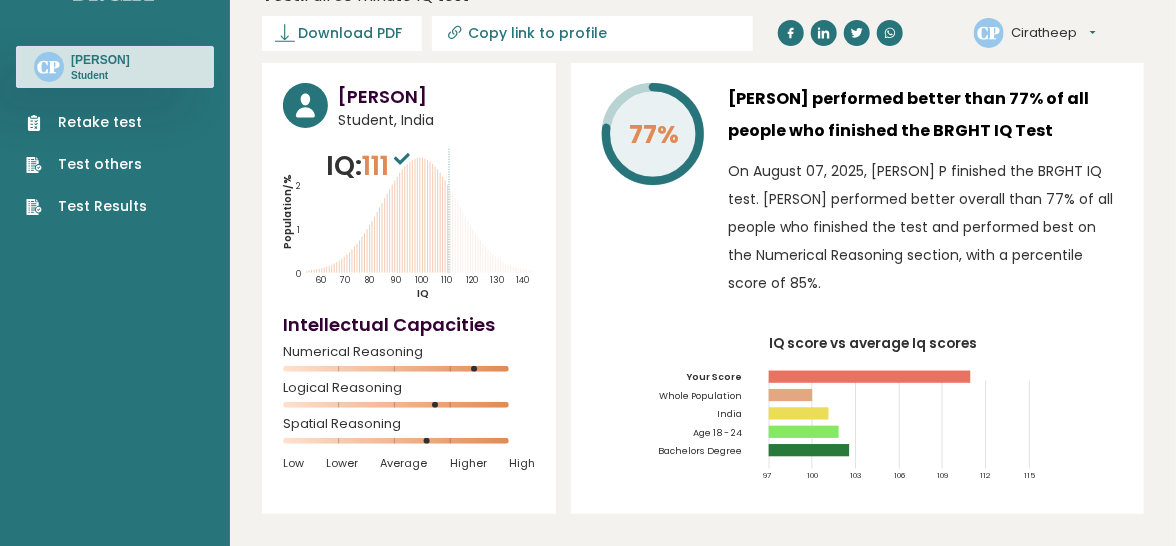 scroll, scrollTop: 0, scrollLeft: 0, axis: both 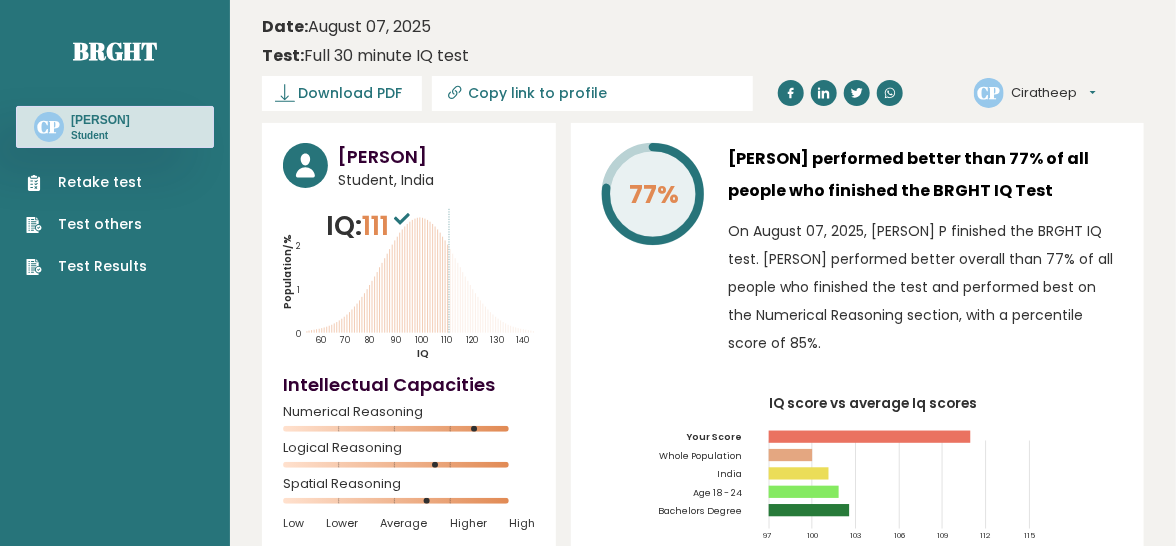 click on "Test Results" at bounding box center [86, 266] 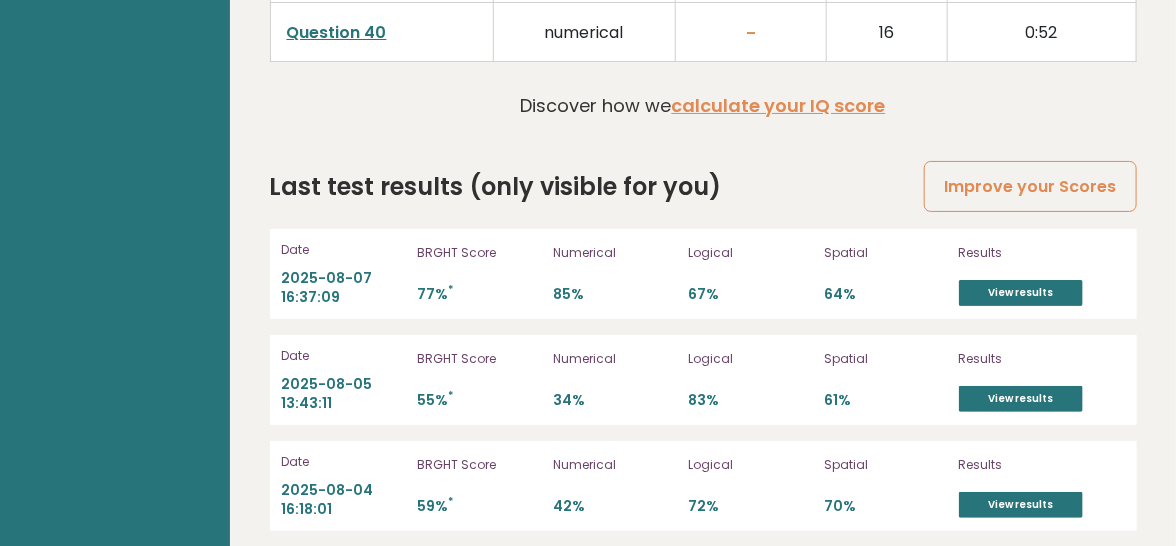 scroll, scrollTop: 5471, scrollLeft: 0, axis: vertical 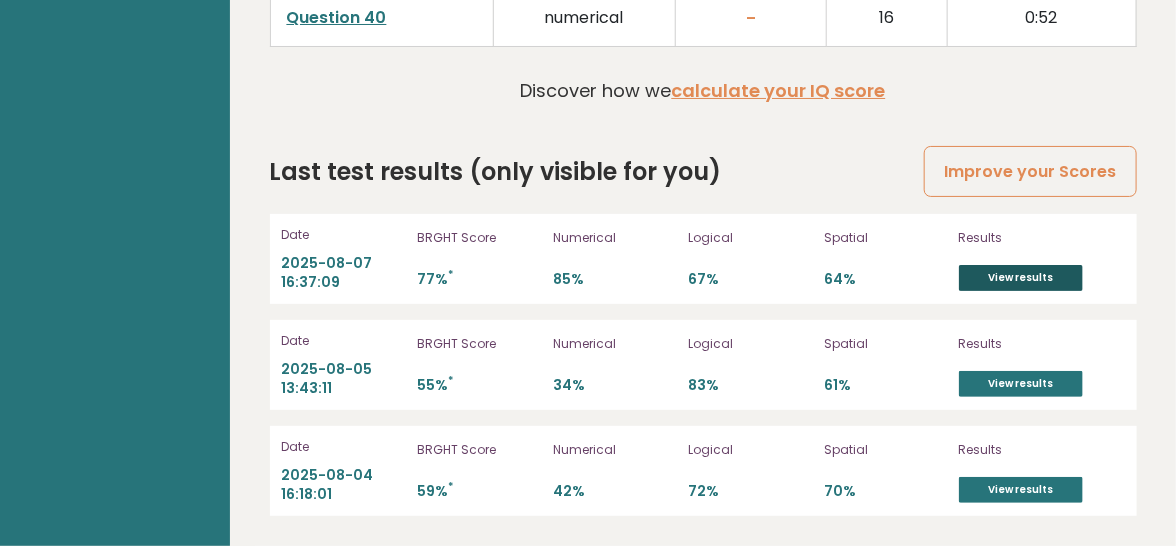 click on "View results" at bounding box center (1021, 278) 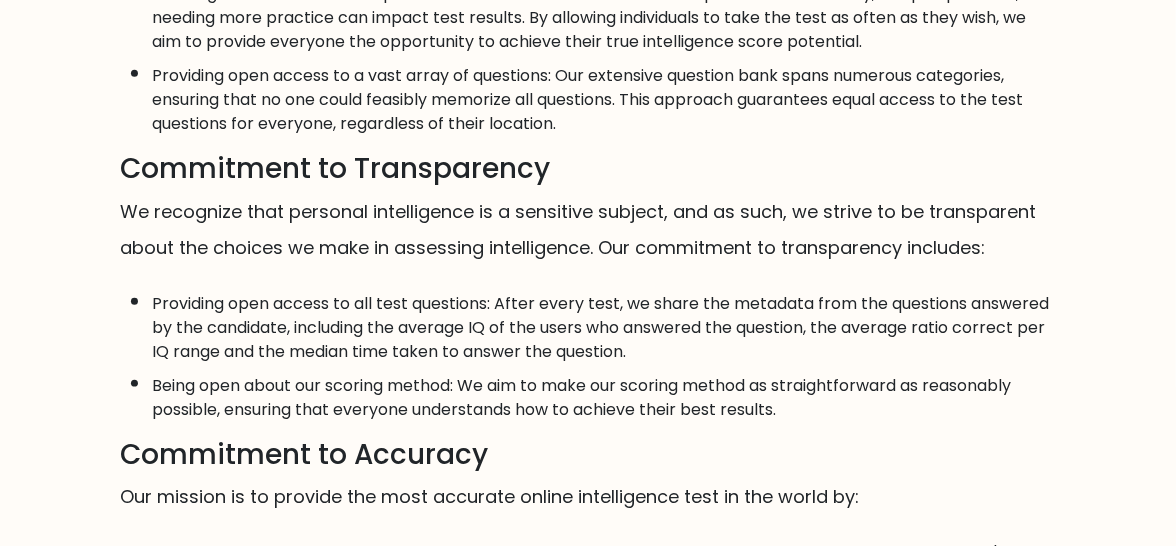 scroll, scrollTop: 659, scrollLeft: 0, axis: vertical 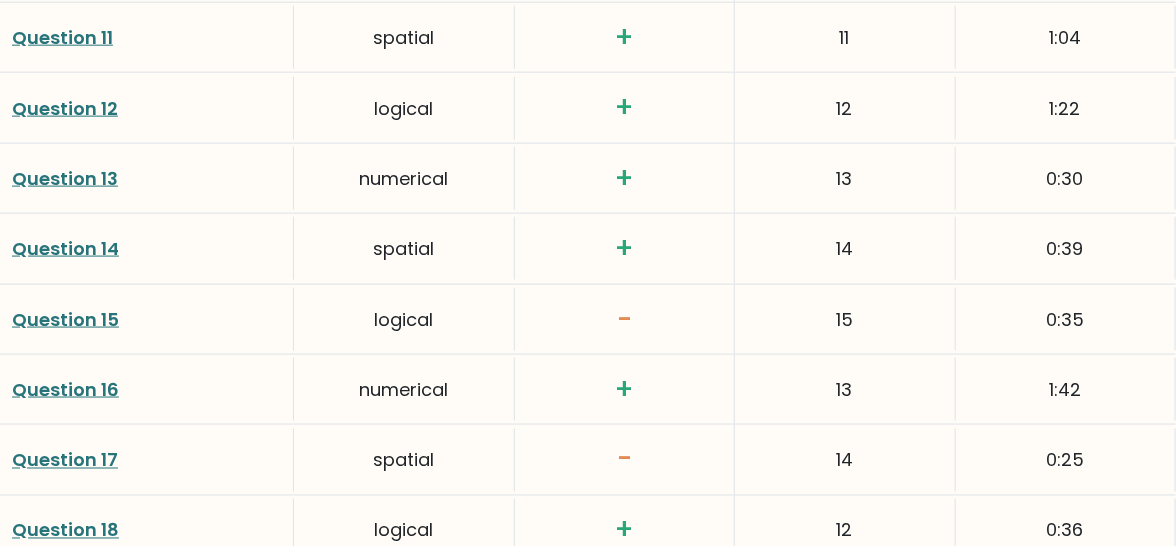 click on "Question 15" at bounding box center [65, 319] 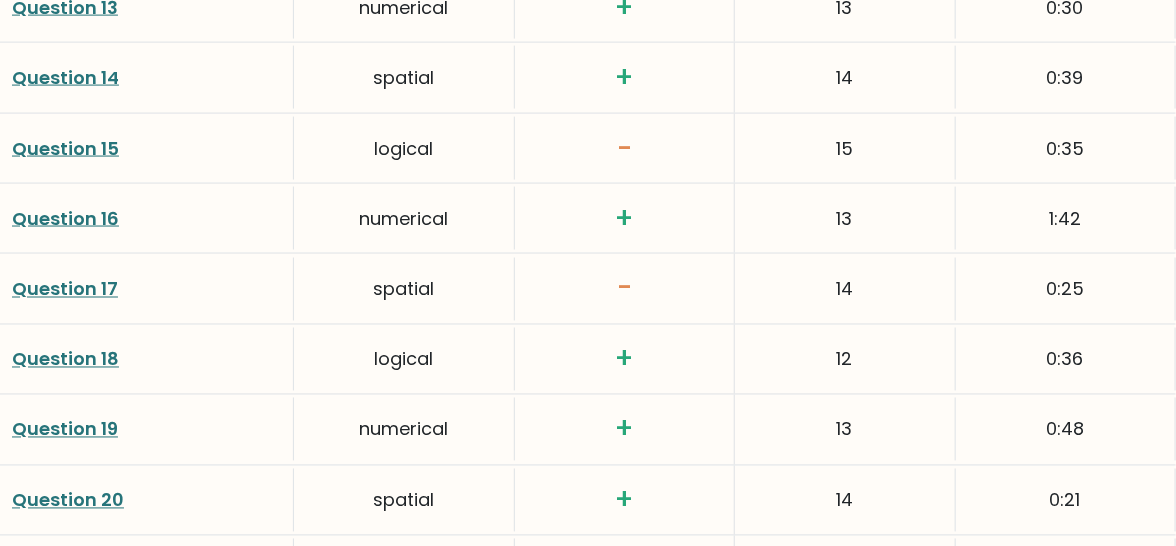 scroll, scrollTop: 3838, scrollLeft: 0, axis: vertical 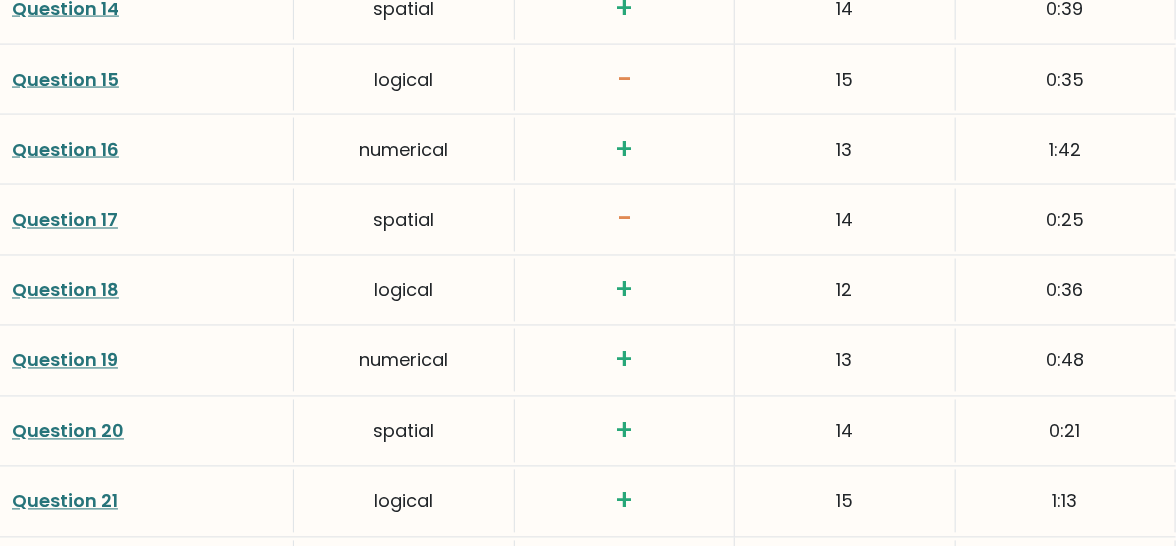 click on "Question 17" at bounding box center (65, 220) 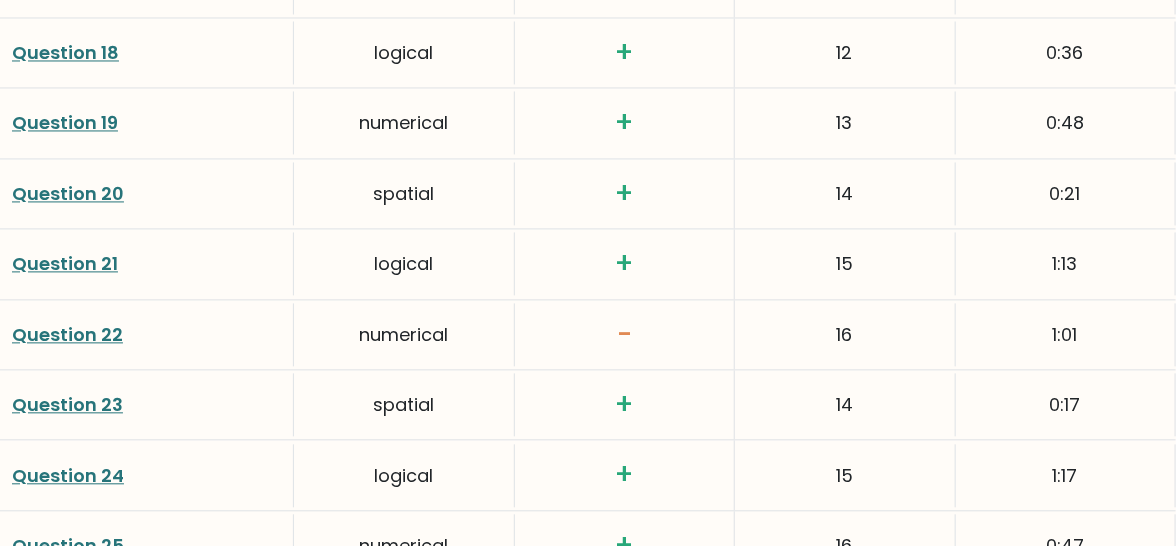 scroll, scrollTop: 4083, scrollLeft: 0, axis: vertical 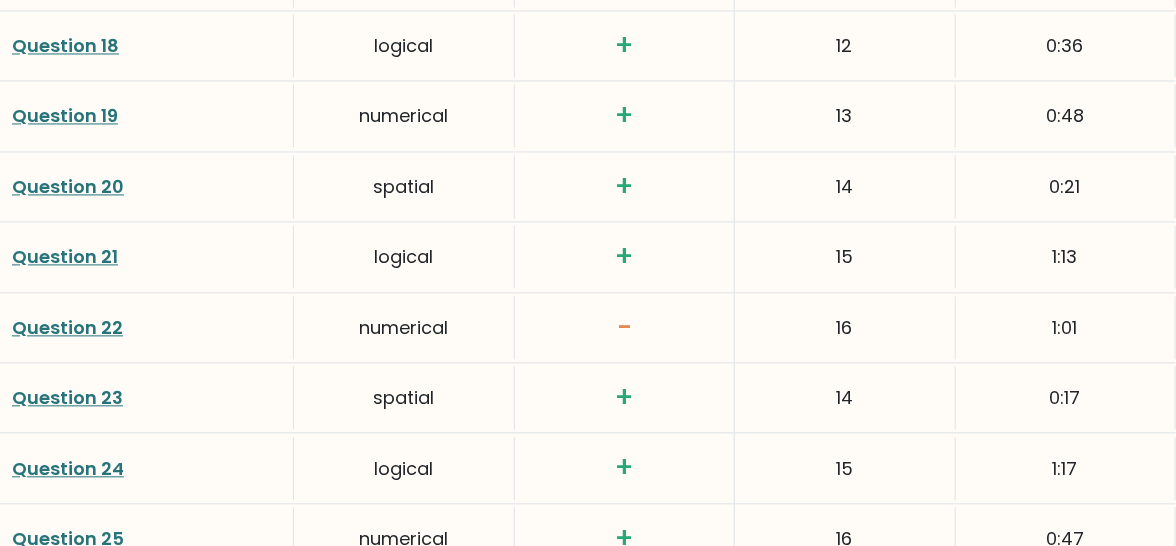click on "Question 22" at bounding box center (67, 327) 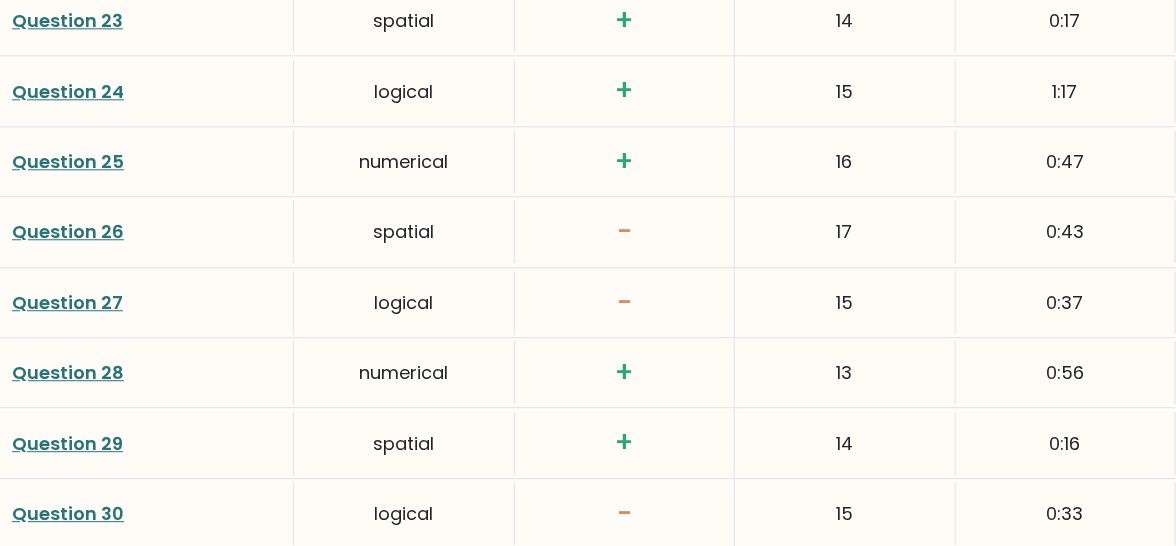 scroll, scrollTop: 4466, scrollLeft: 0, axis: vertical 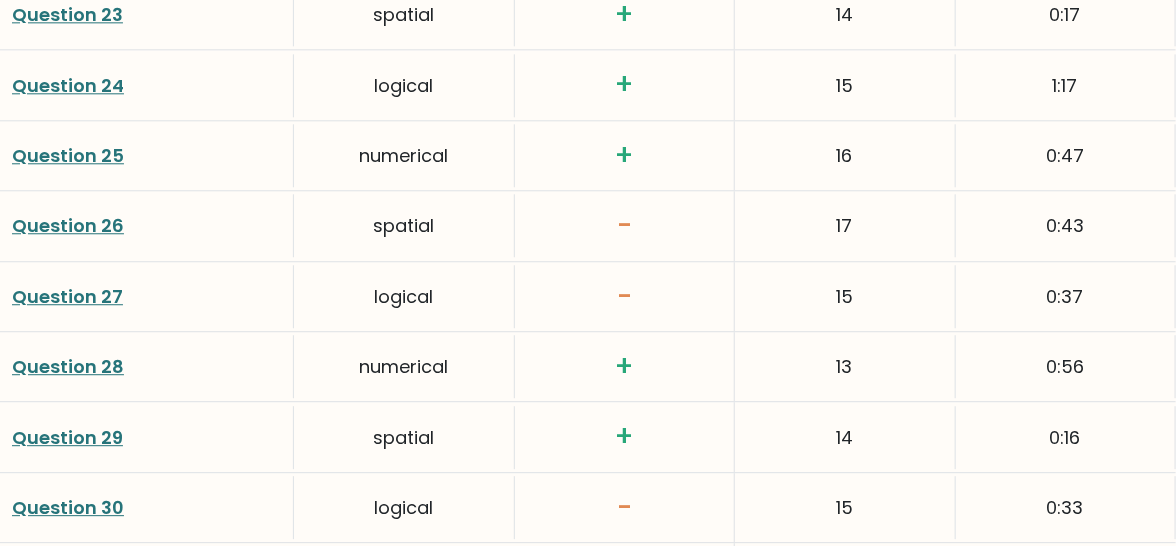 click on "Question 26" at bounding box center [68, 225] 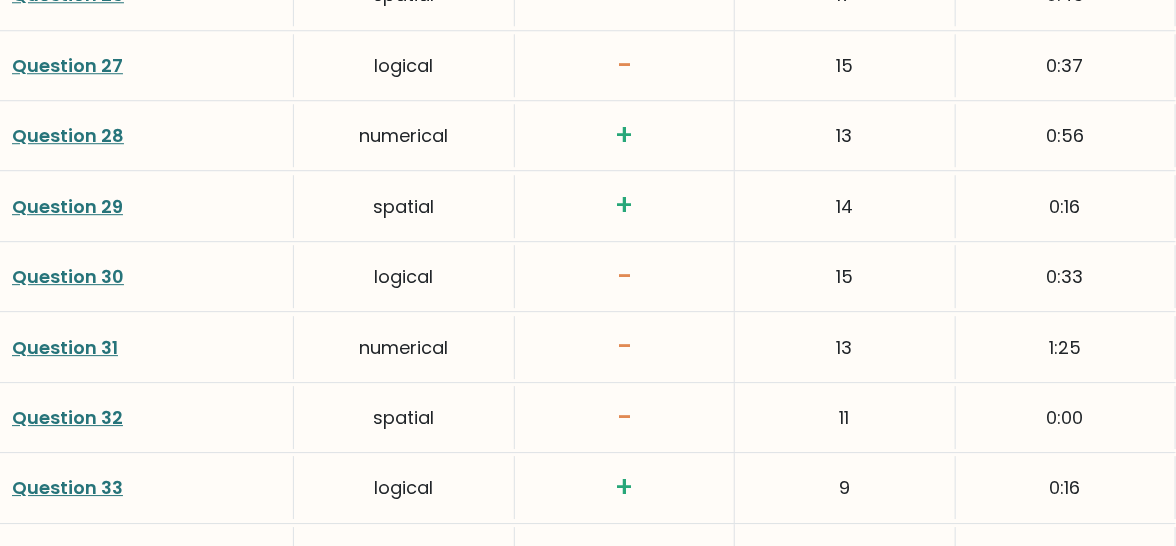 scroll, scrollTop: 4698, scrollLeft: 0, axis: vertical 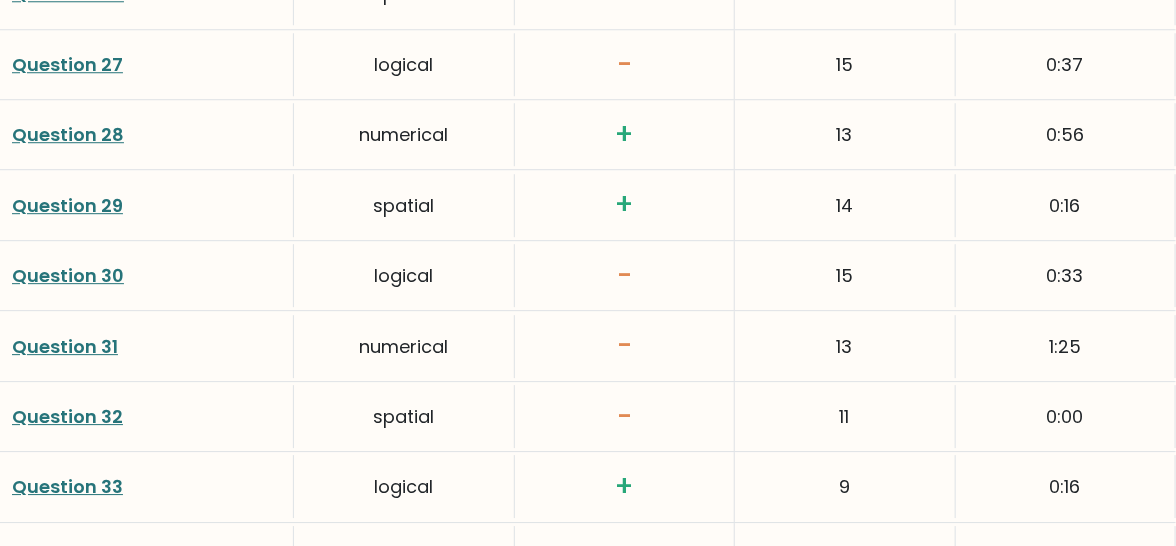 click on "Question 30" at bounding box center (68, 275) 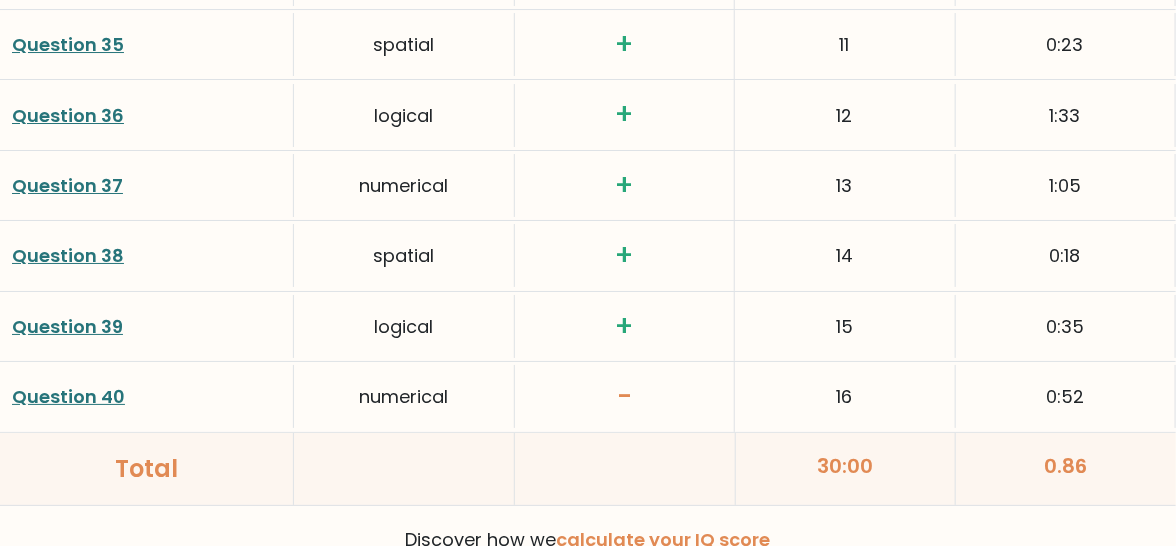 scroll, scrollTop: 5281, scrollLeft: 0, axis: vertical 